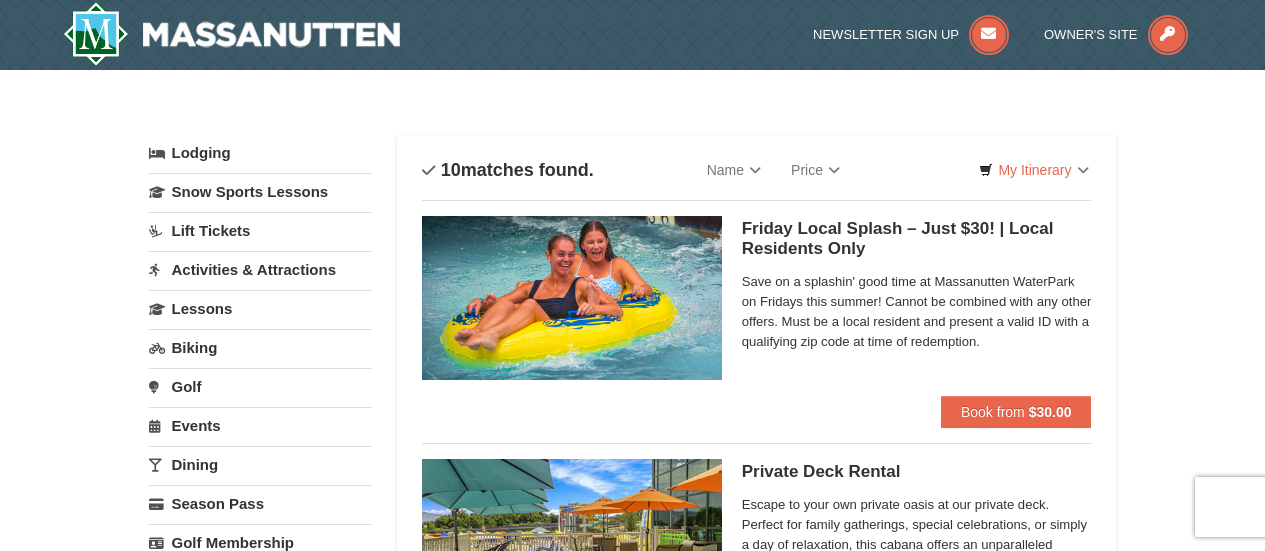 scroll, scrollTop: 0, scrollLeft: 0, axis: both 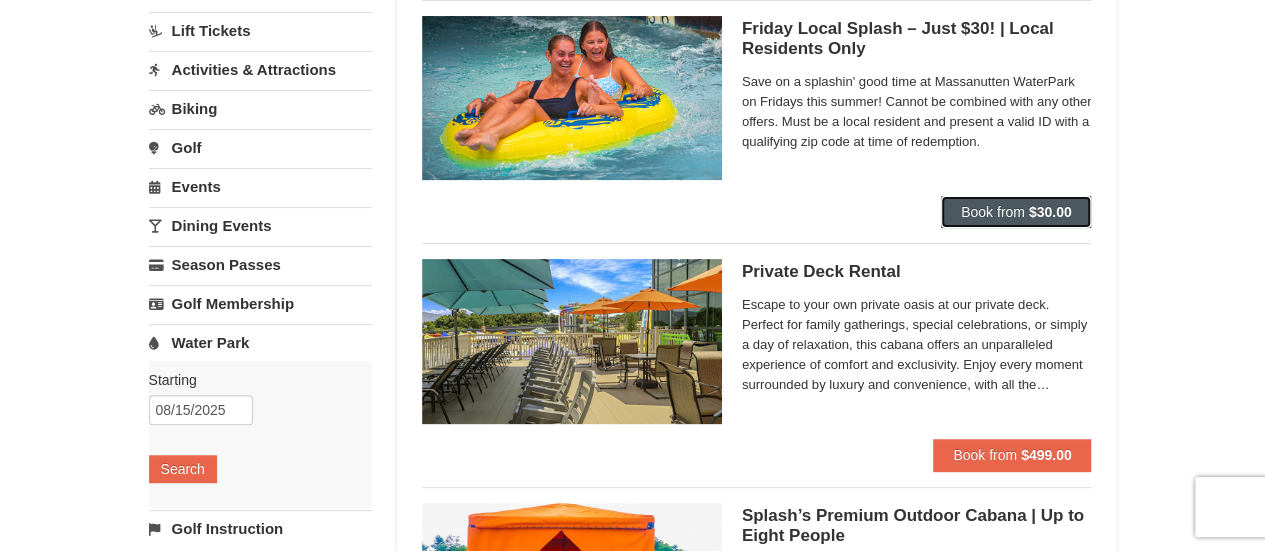 click on "$30.00" at bounding box center (1050, 212) 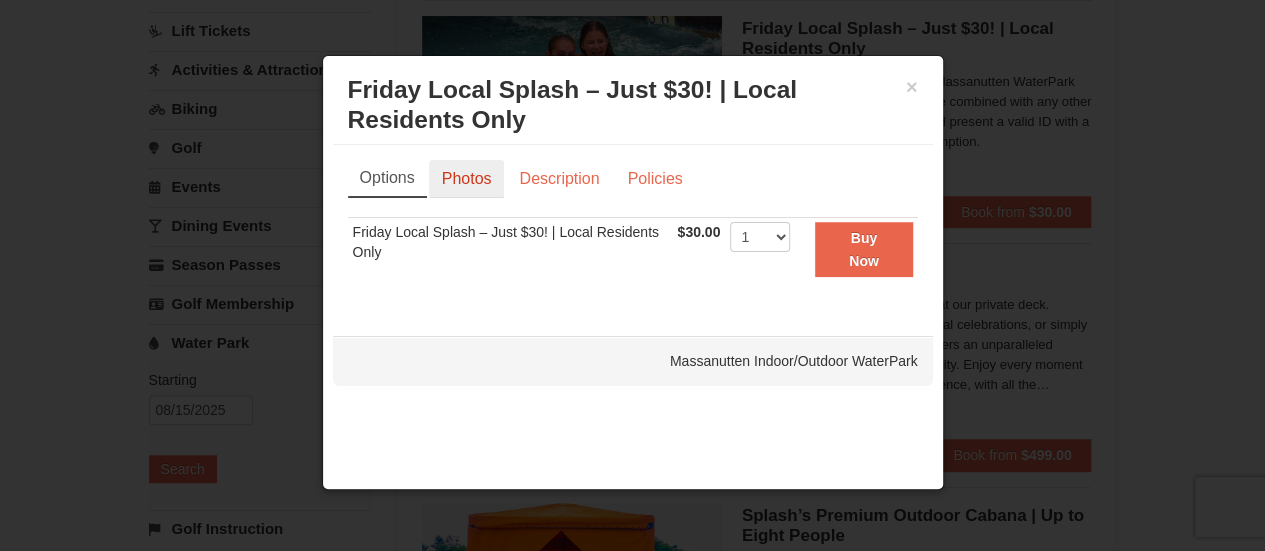 click on "Photos" at bounding box center [467, 179] 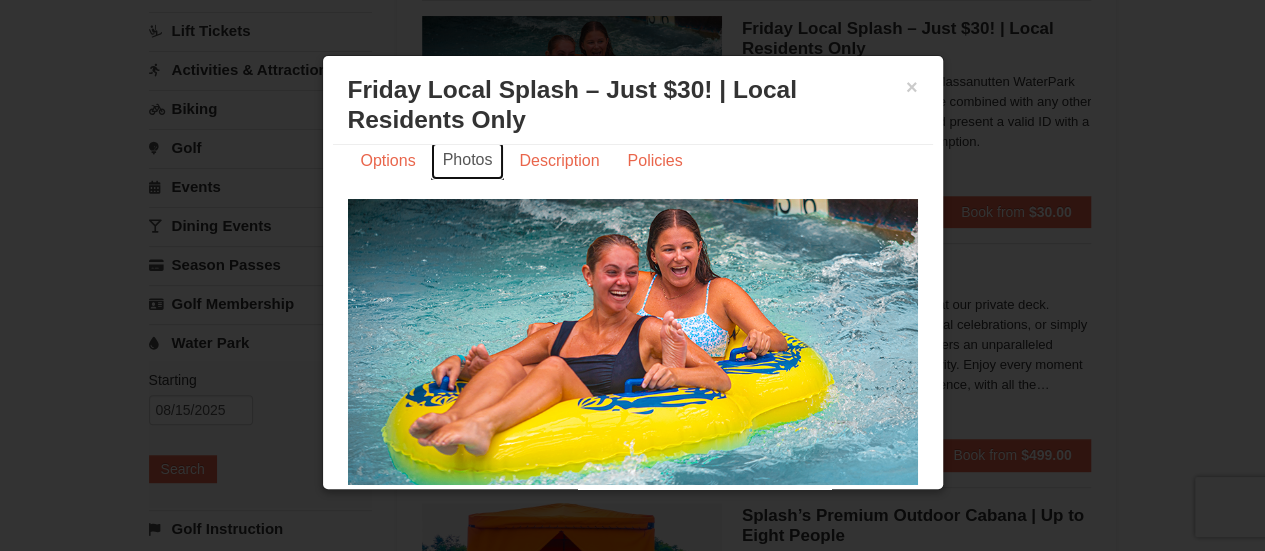 scroll, scrollTop: 0, scrollLeft: 0, axis: both 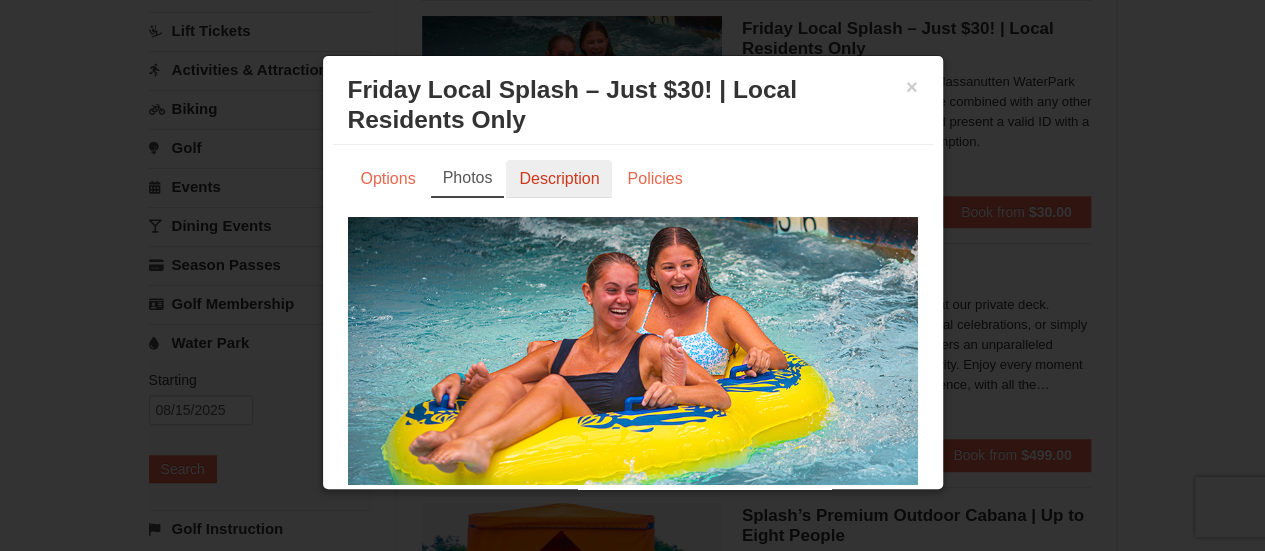 click on "Description" at bounding box center (559, 179) 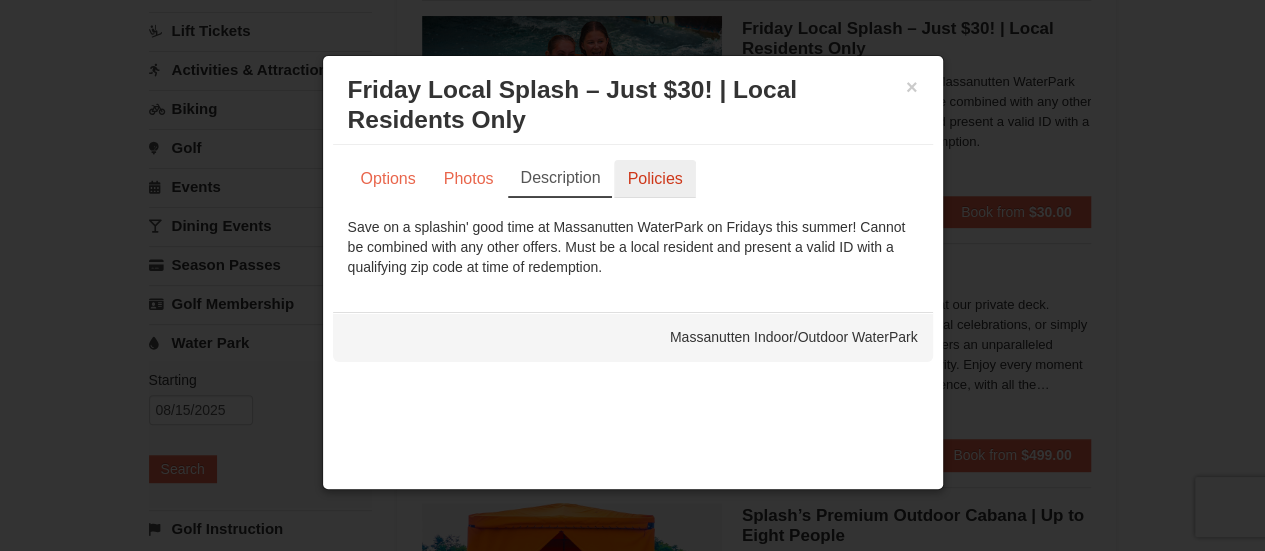 click on "Policies" at bounding box center (654, 179) 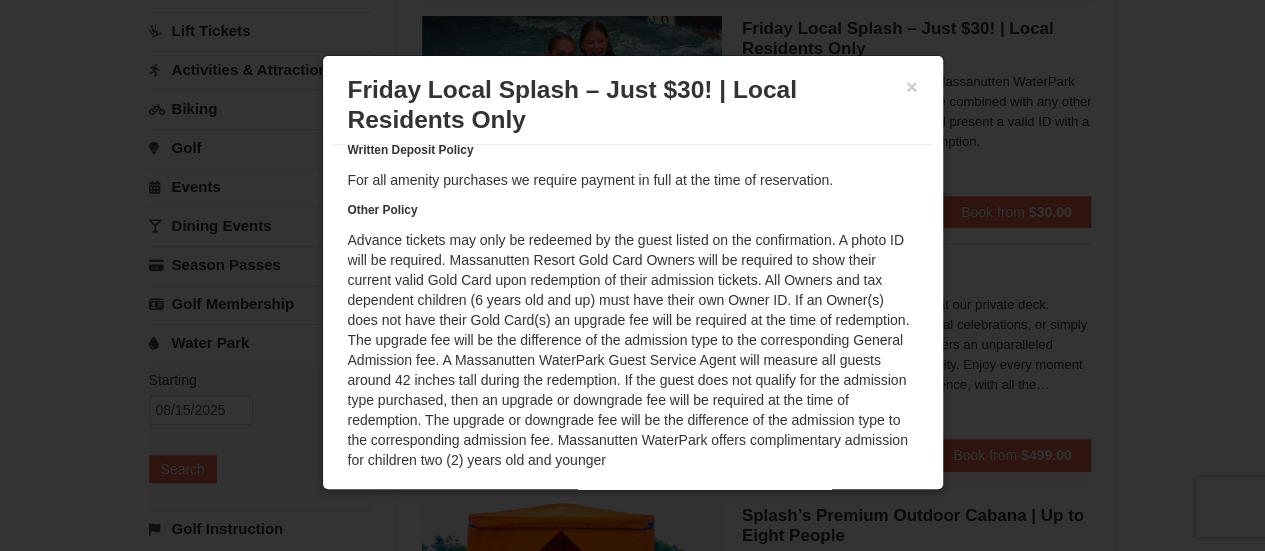 scroll, scrollTop: 226, scrollLeft: 0, axis: vertical 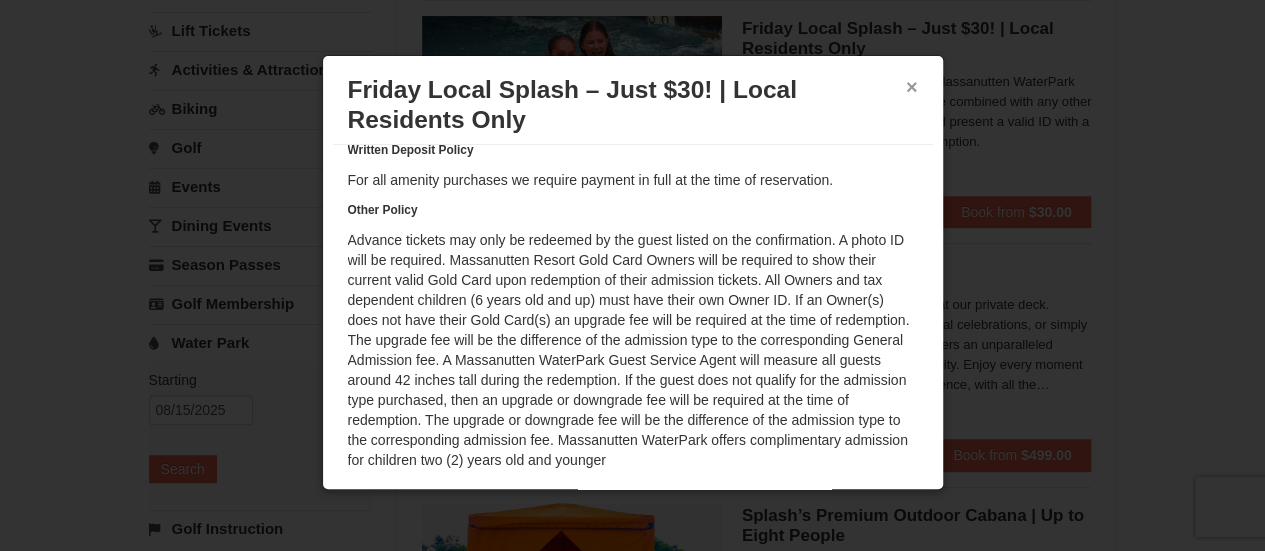 click on "×" at bounding box center [912, 87] 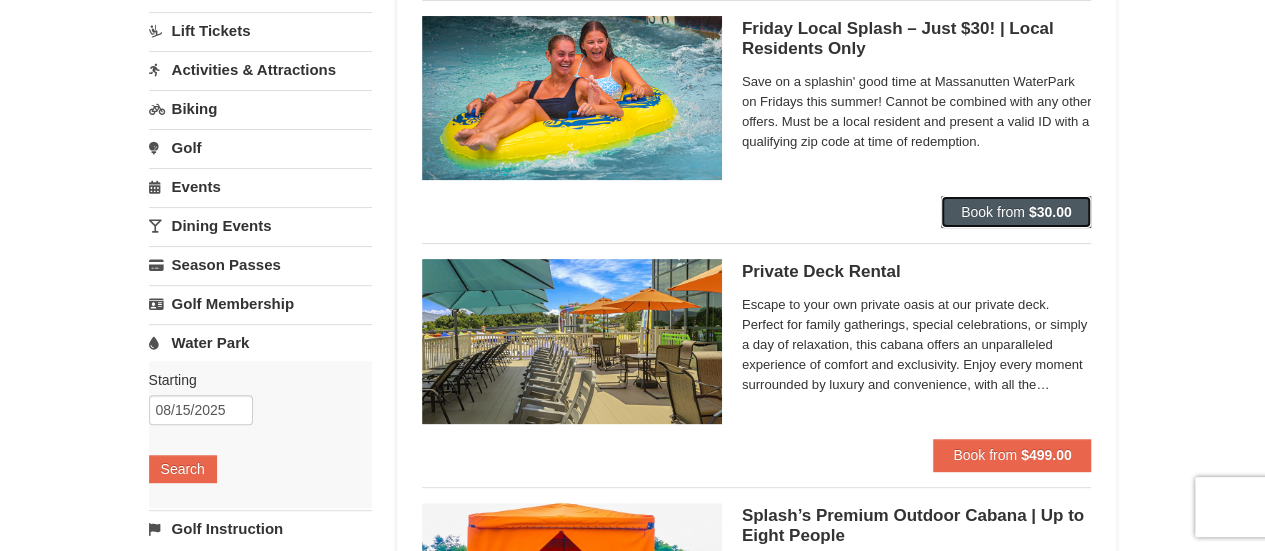 click on "$30.00" at bounding box center [1050, 212] 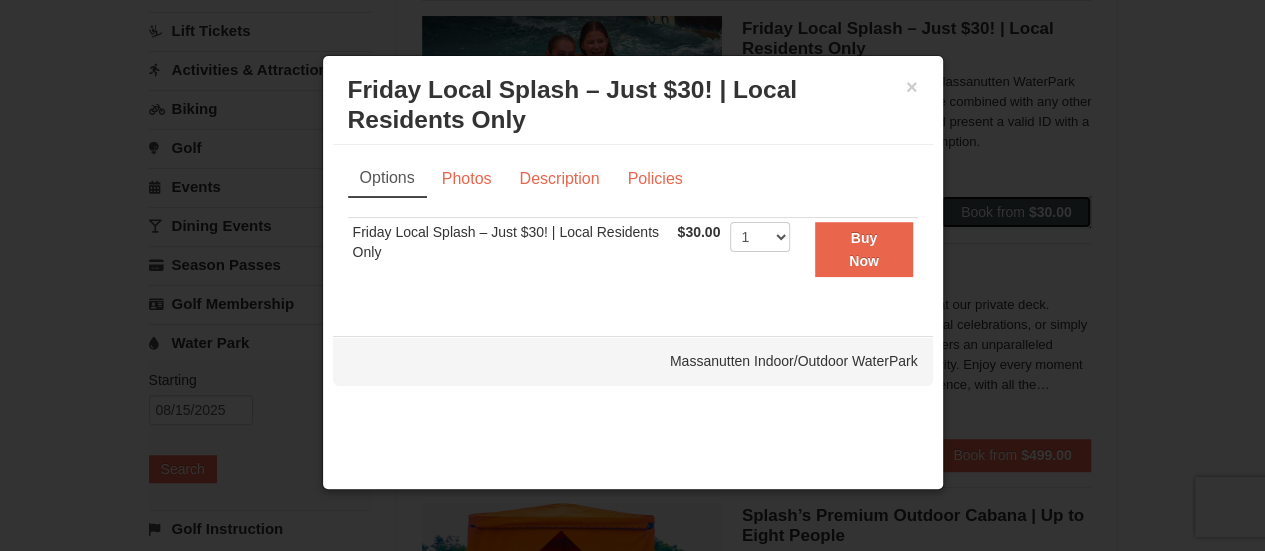 scroll, scrollTop: 0, scrollLeft: 0, axis: both 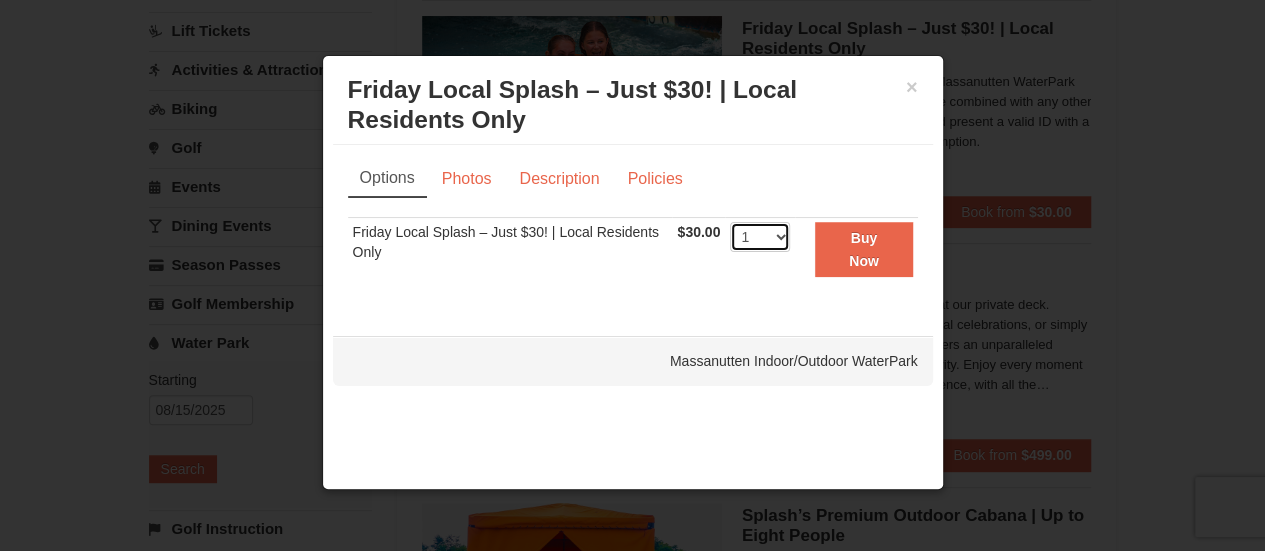 click on "1 2 3 4 5 6 7 8 9 10 11 12 13 14 15 16 17 18 19 20 21 22 23 24 25 26 27 28 29 30 31 32 33 34 35 36 37 38 39 40 41 42 43 44 45 46 47 48 49 50" at bounding box center (760, 237) 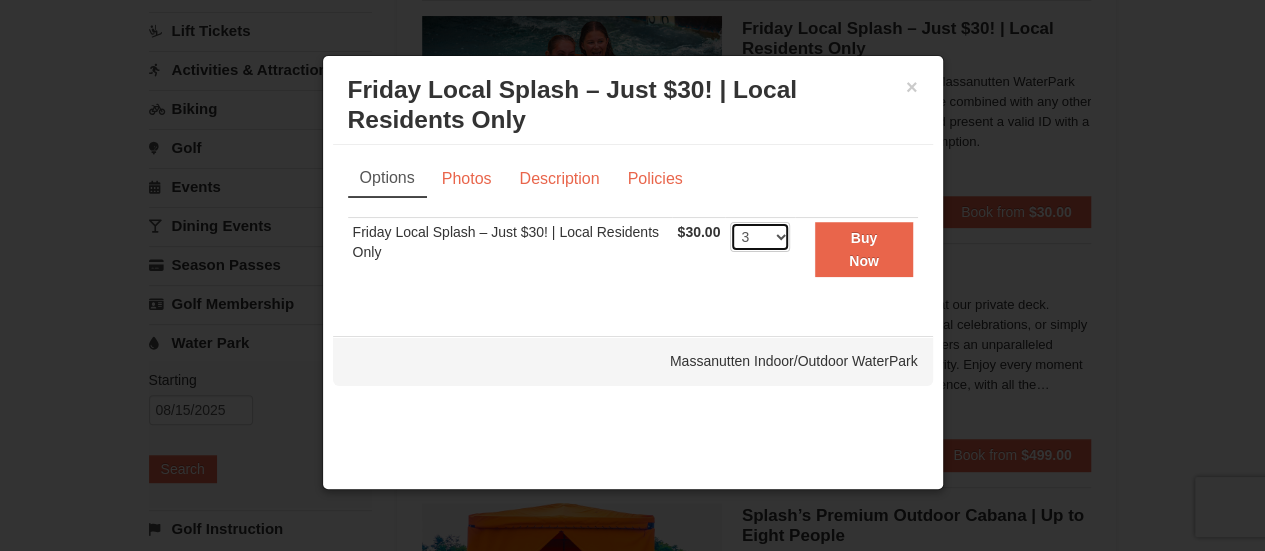 click on "1 2 3 4 5 6 7 8 9 10 11 12 13 14 15 16 17 18 19 20 21 22 23 24 25 26 27 28 29 30 31 32 33 34 35 36 37 38 39 40 41 42 43 44 45 46 47 48 49 50" at bounding box center [760, 237] 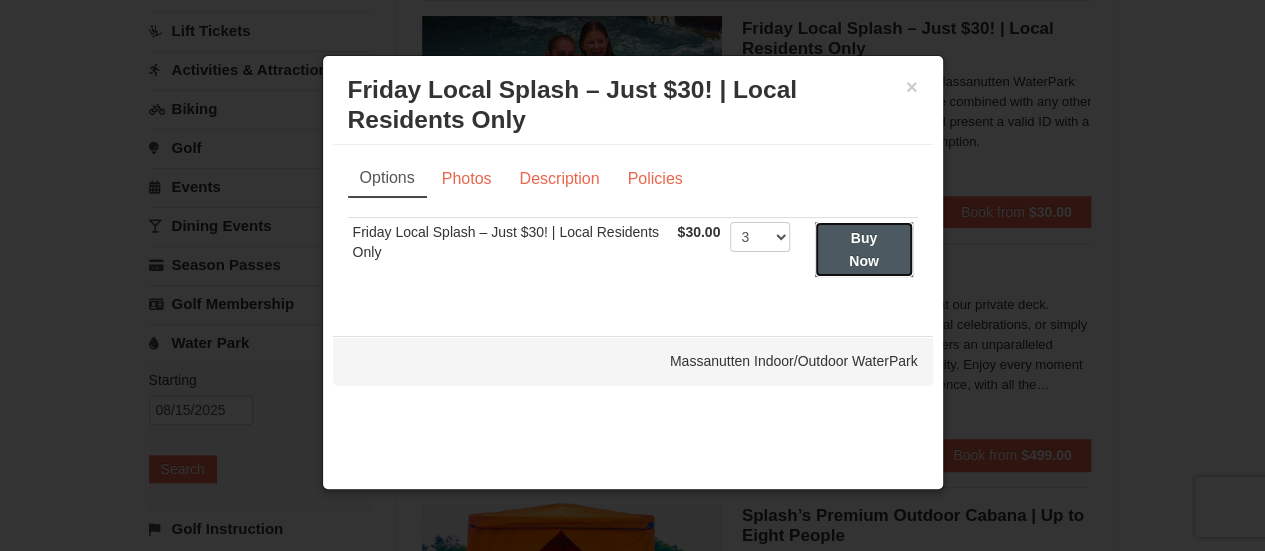 click on "Buy Now" at bounding box center [863, 249] 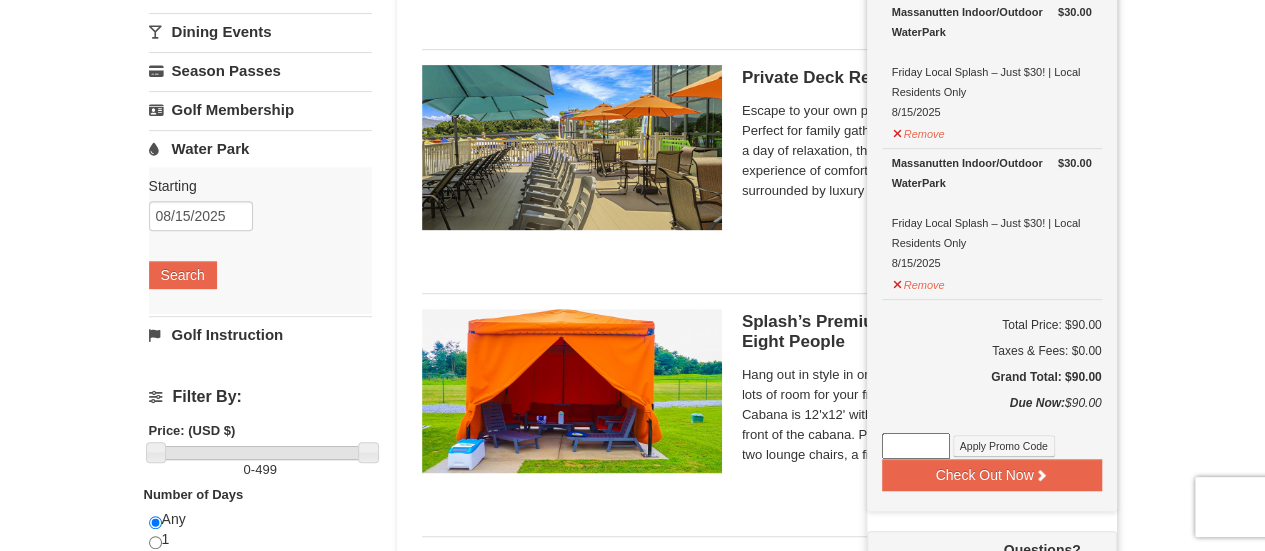 scroll, scrollTop: 506, scrollLeft: 0, axis: vertical 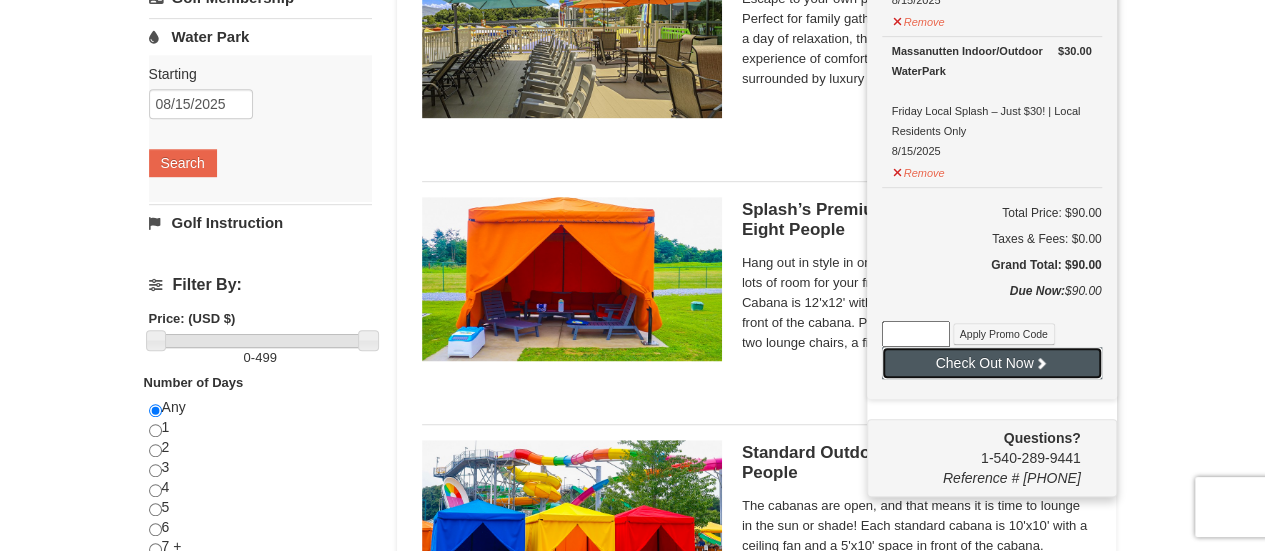 click on "Check Out Now" at bounding box center [992, 363] 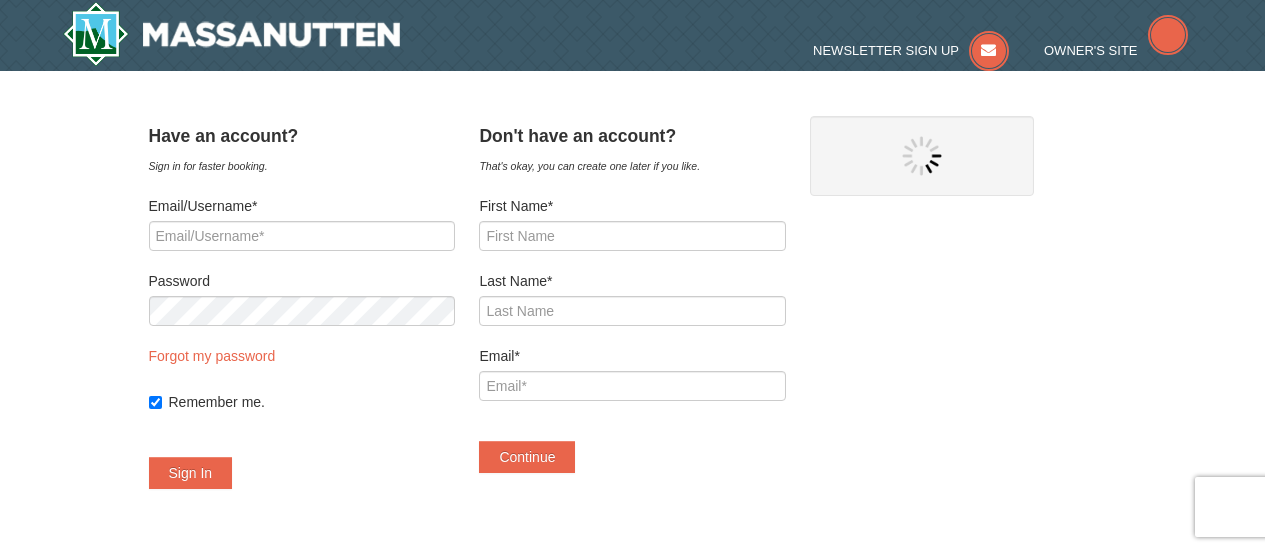 scroll, scrollTop: 0, scrollLeft: 0, axis: both 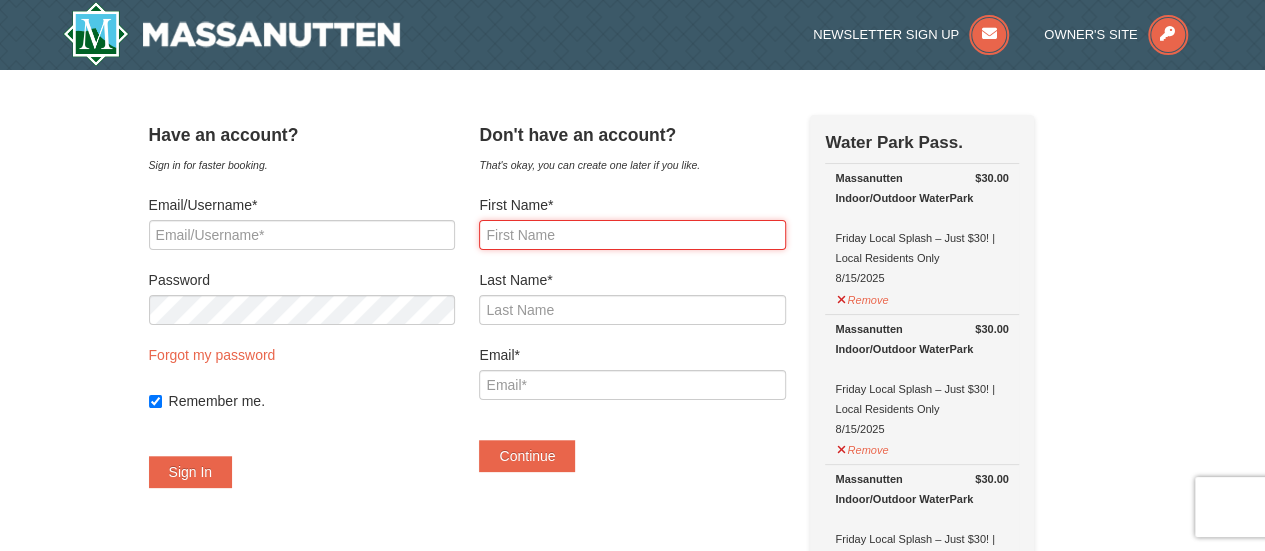 click on "First Name*" at bounding box center (632, 235) 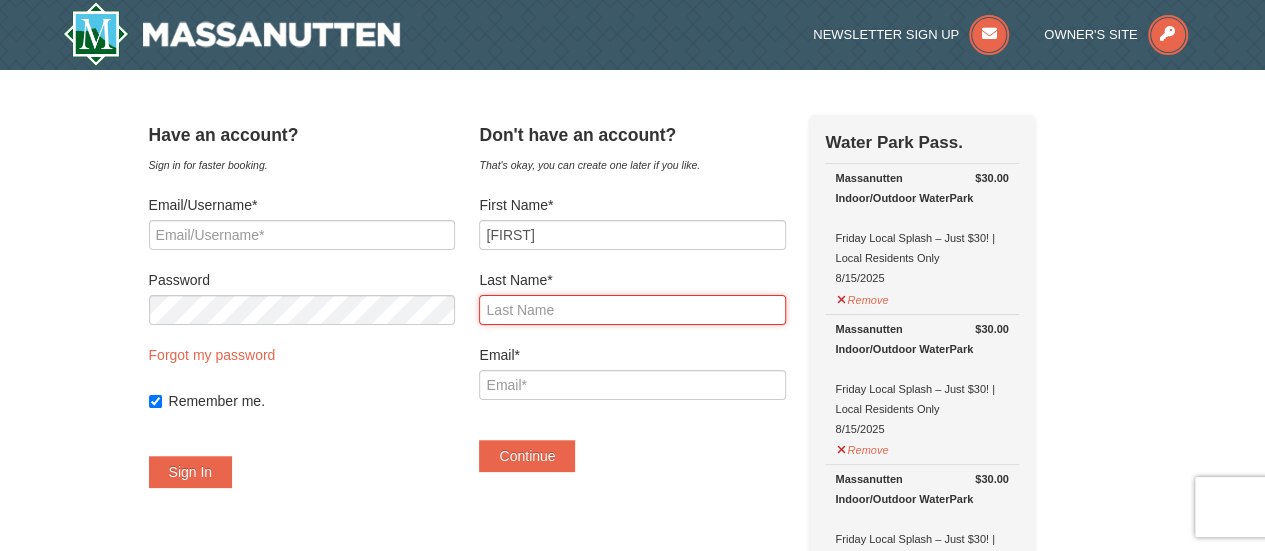 click on "Last Name*" at bounding box center (632, 310) 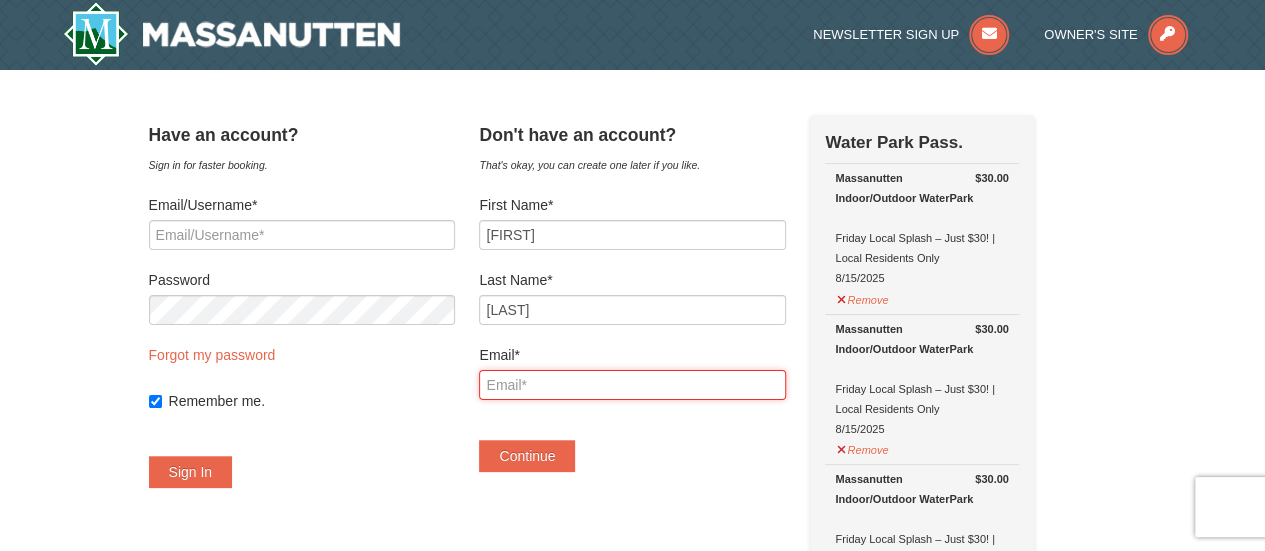 click on "Email*" at bounding box center [632, 385] 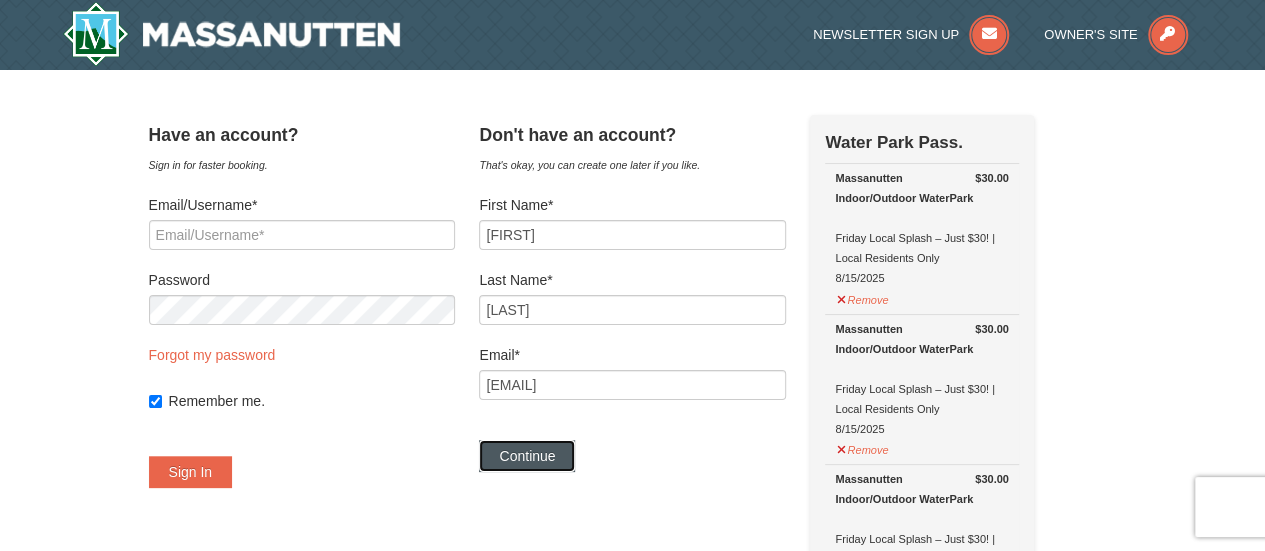 click on "Continue" at bounding box center [527, 456] 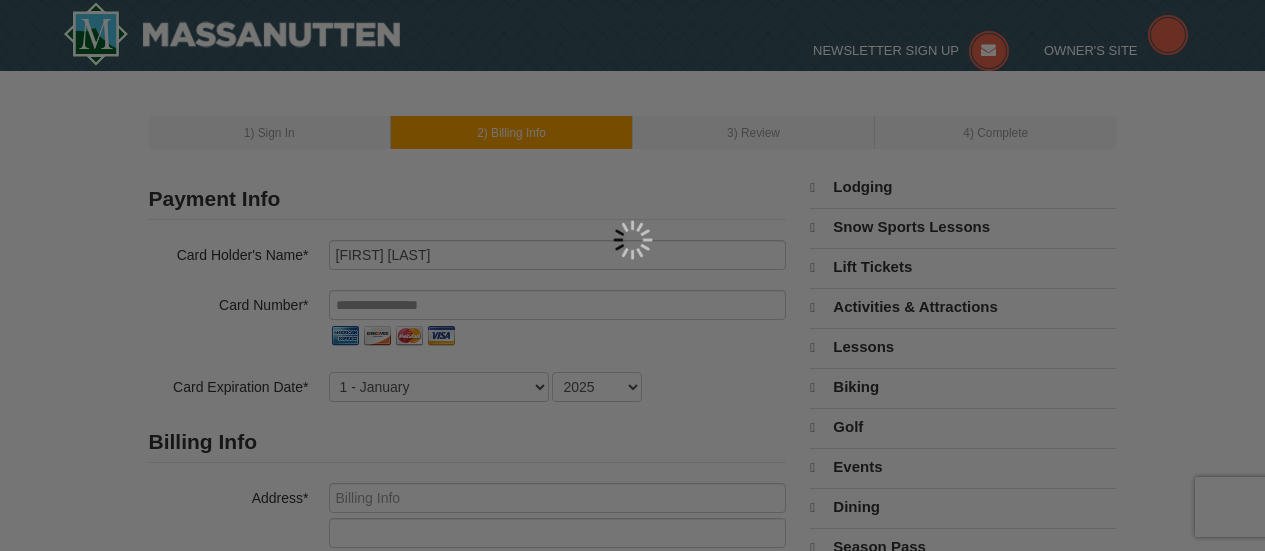 scroll, scrollTop: 0, scrollLeft: 0, axis: both 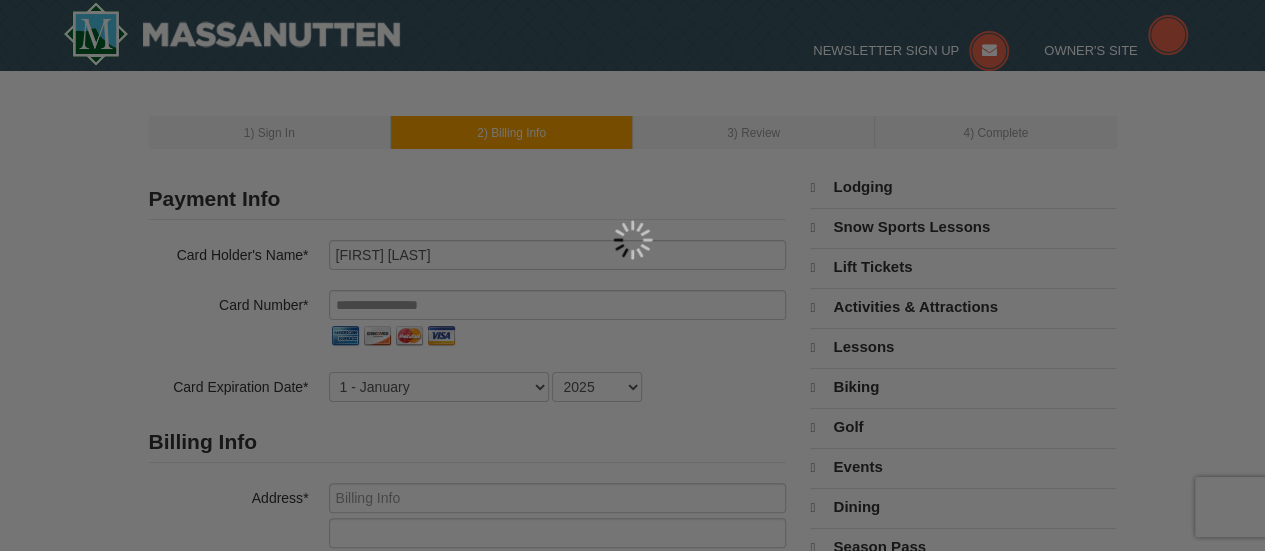 select on "8" 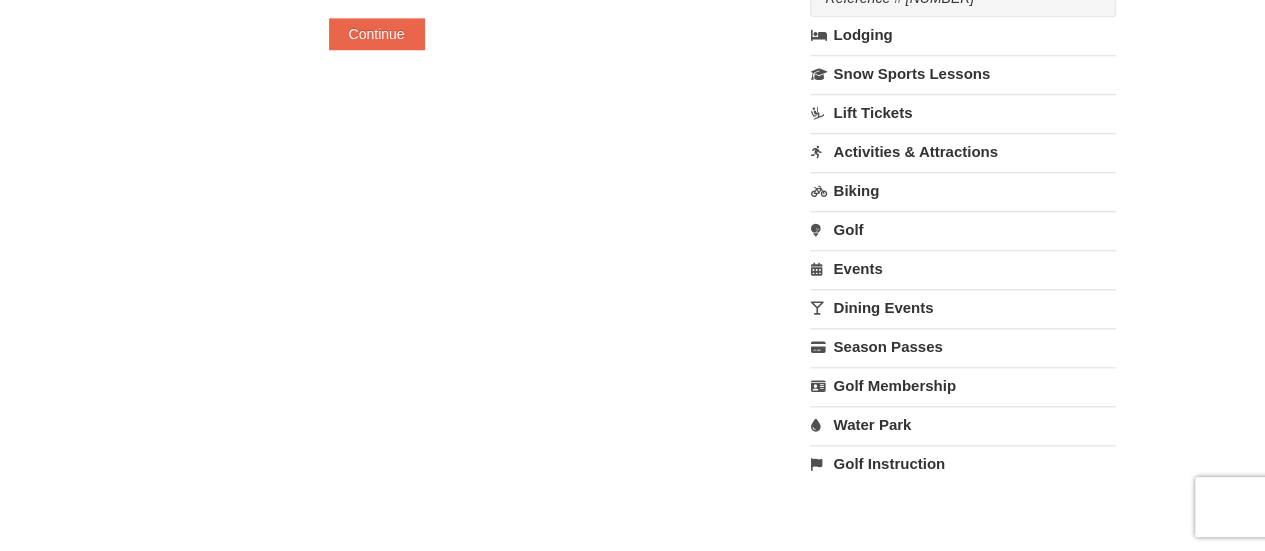 scroll, scrollTop: 700, scrollLeft: 0, axis: vertical 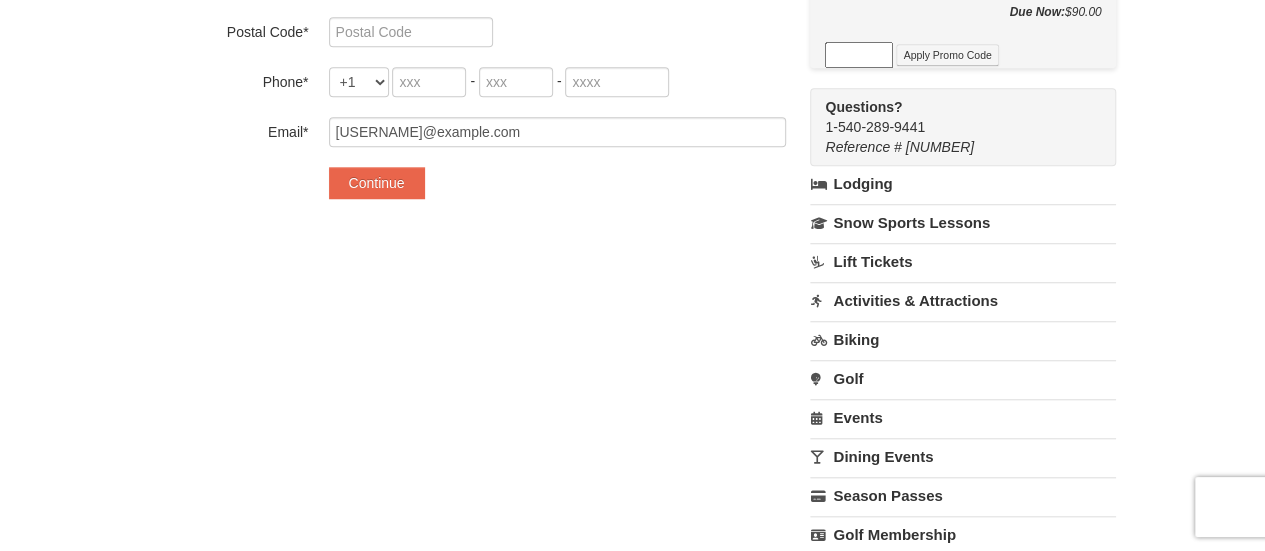 click on "Questions?  1-540-289-9441" at bounding box center [952, 116] 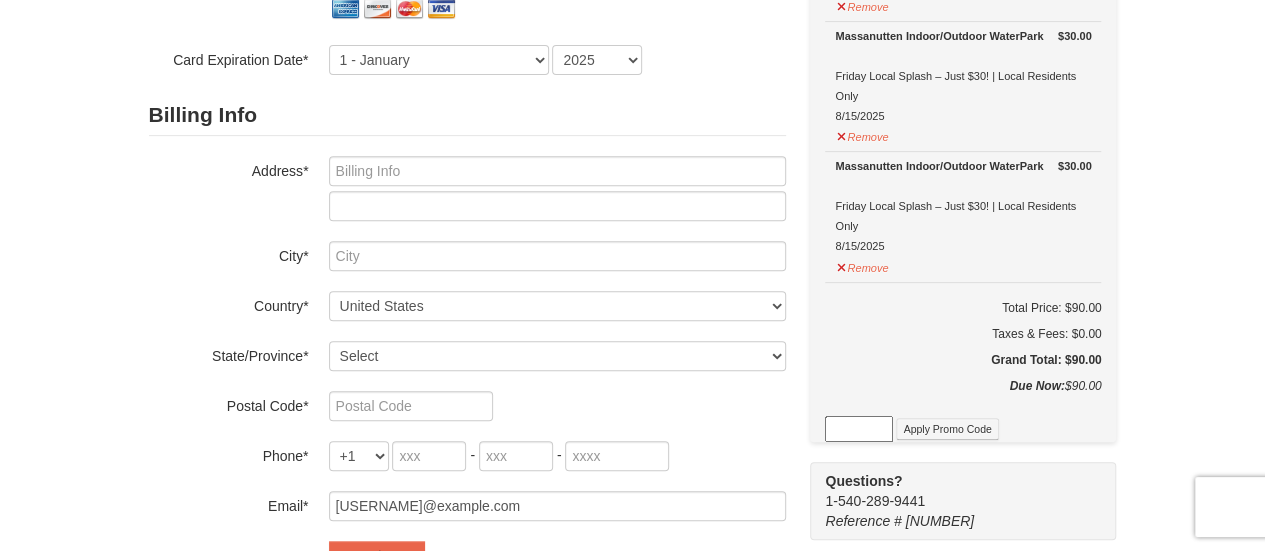 scroll, scrollTop: 0, scrollLeft: 0, axis: both 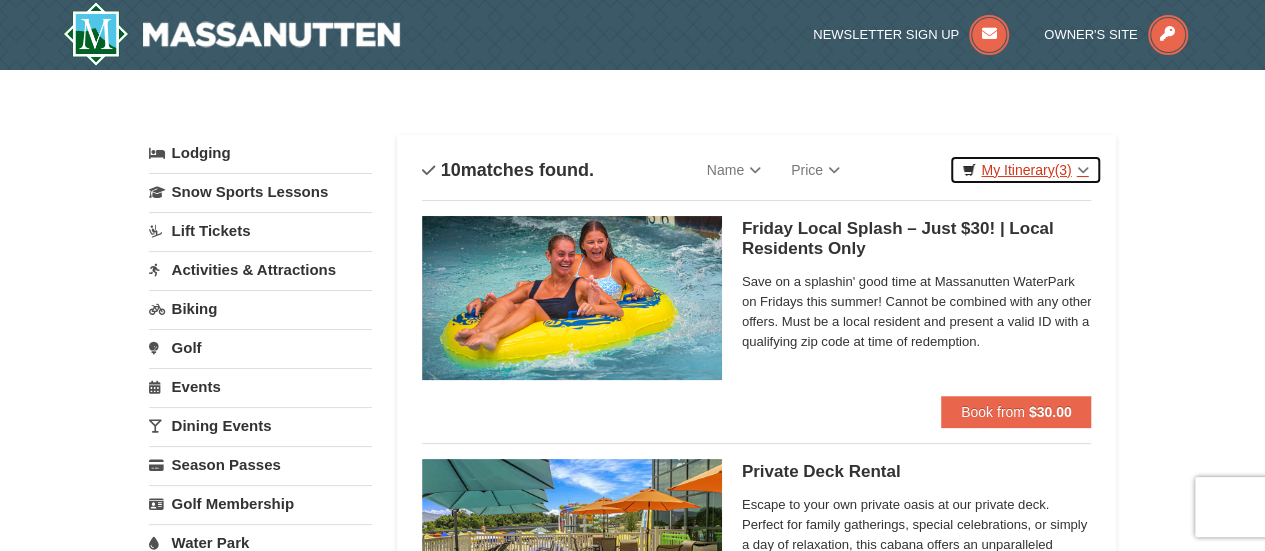 click on "My Itinerary (3)" at bounding box center [1025, 170] 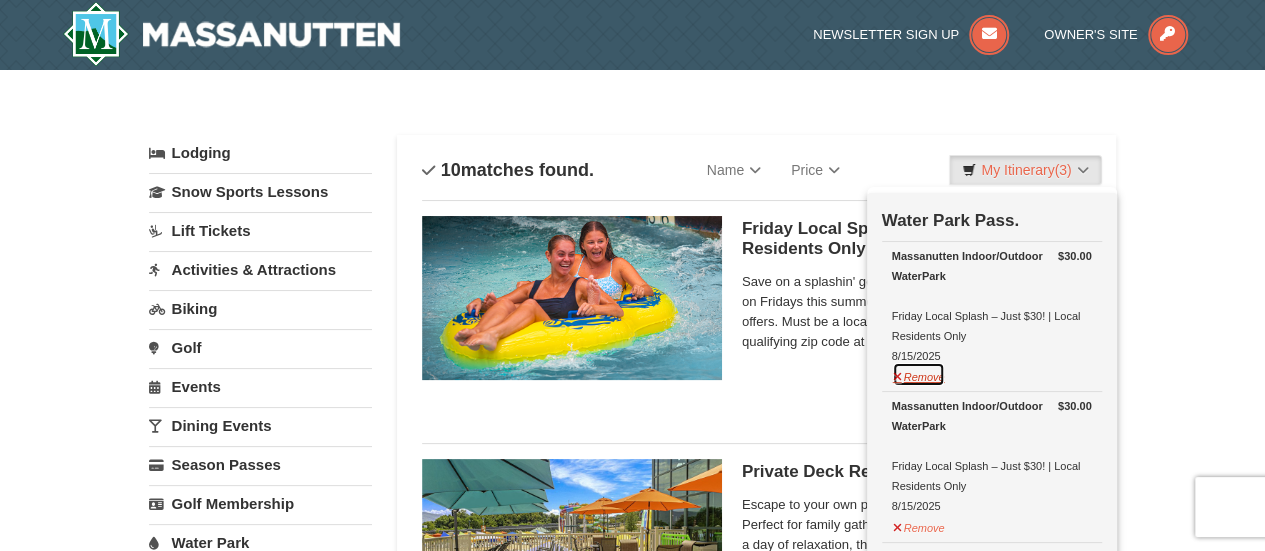 click on "Remove" at bounding box center [919, 374] 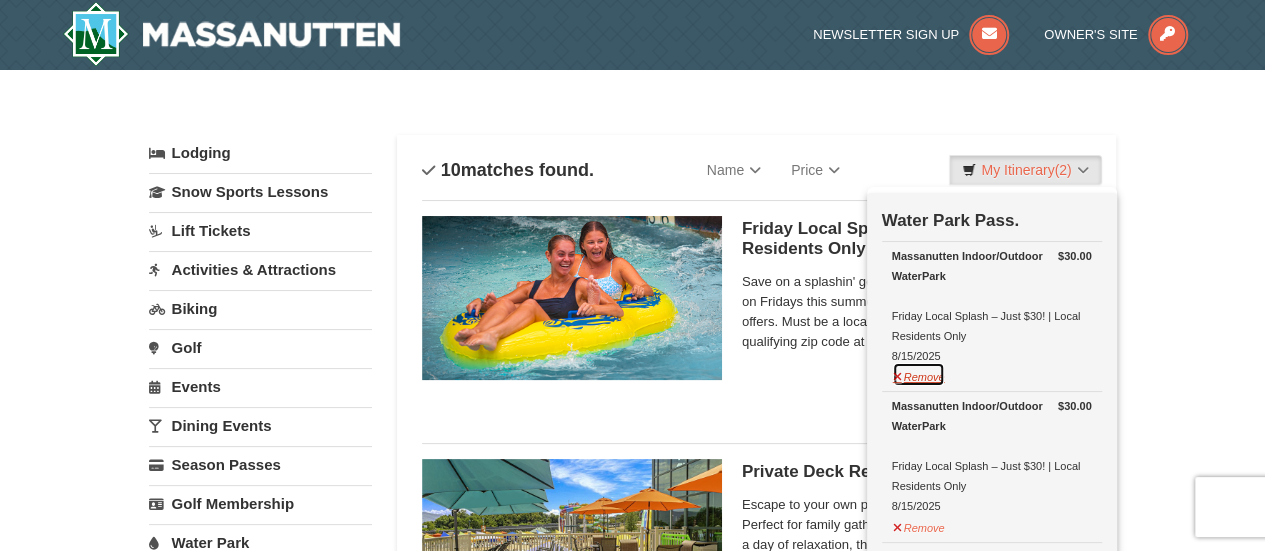 click on "Remove" at bounding box center (919, 374) 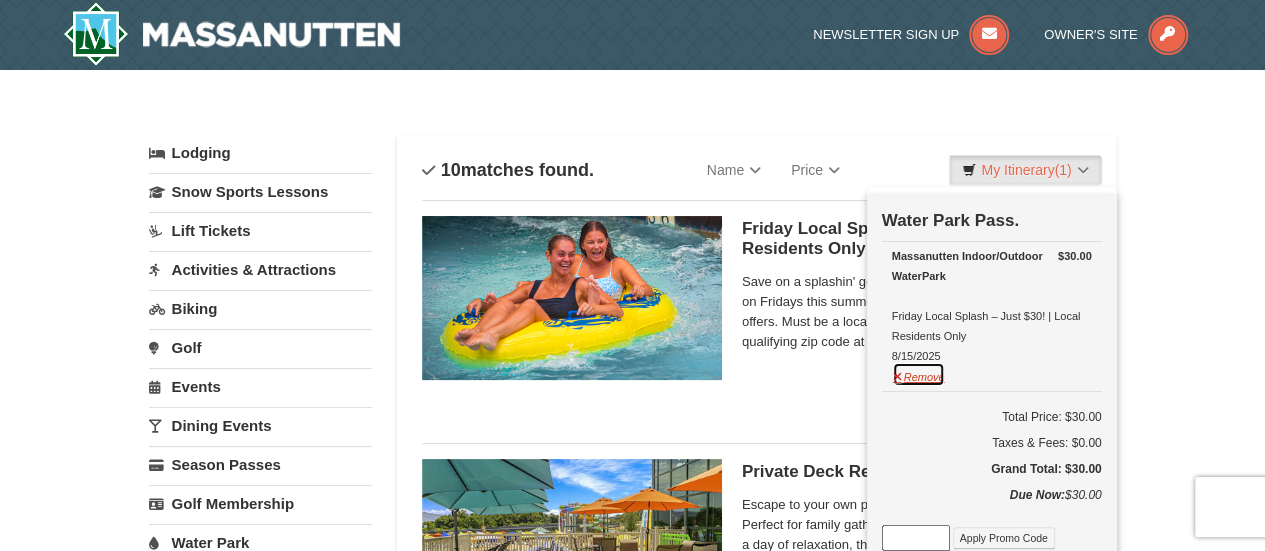 click on "Remove" at bounding box center (919, 374) 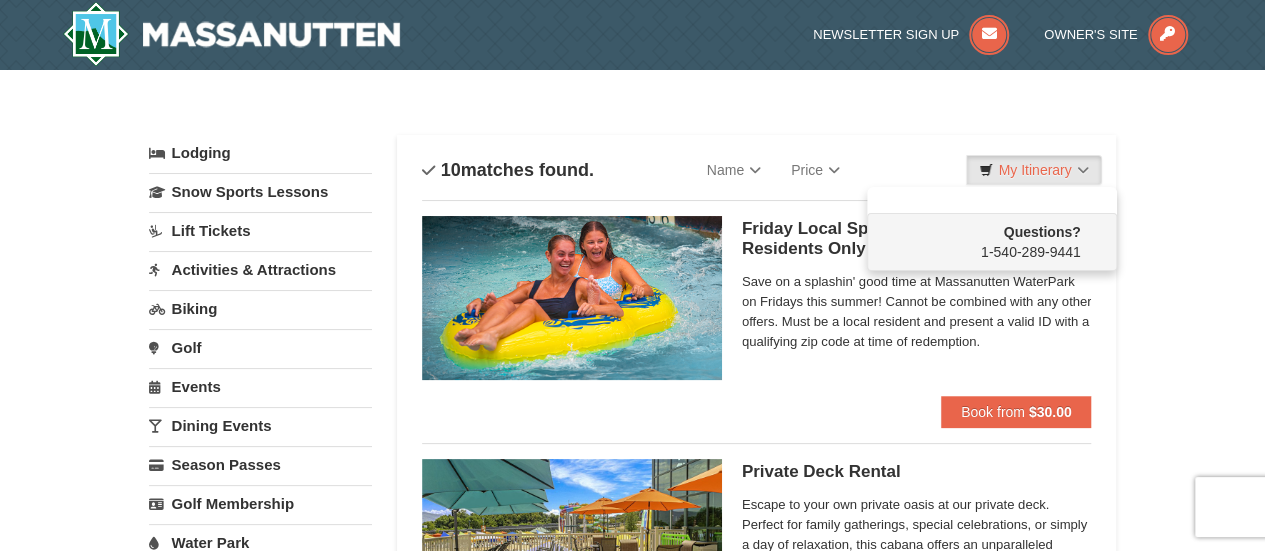 click on "Categories
List
Filter
My Itinerary
Questions?  1-540-289-9441" at bounding box center (633, 125) 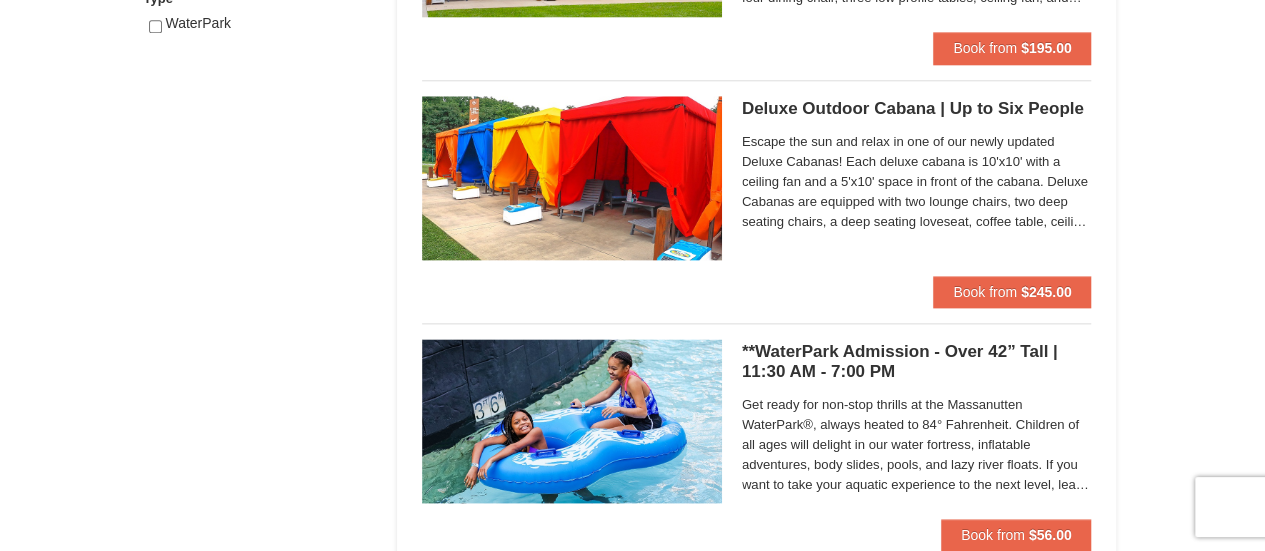 scroll, scrollTop: 1300, scrollLeft: 0, axis: vertical 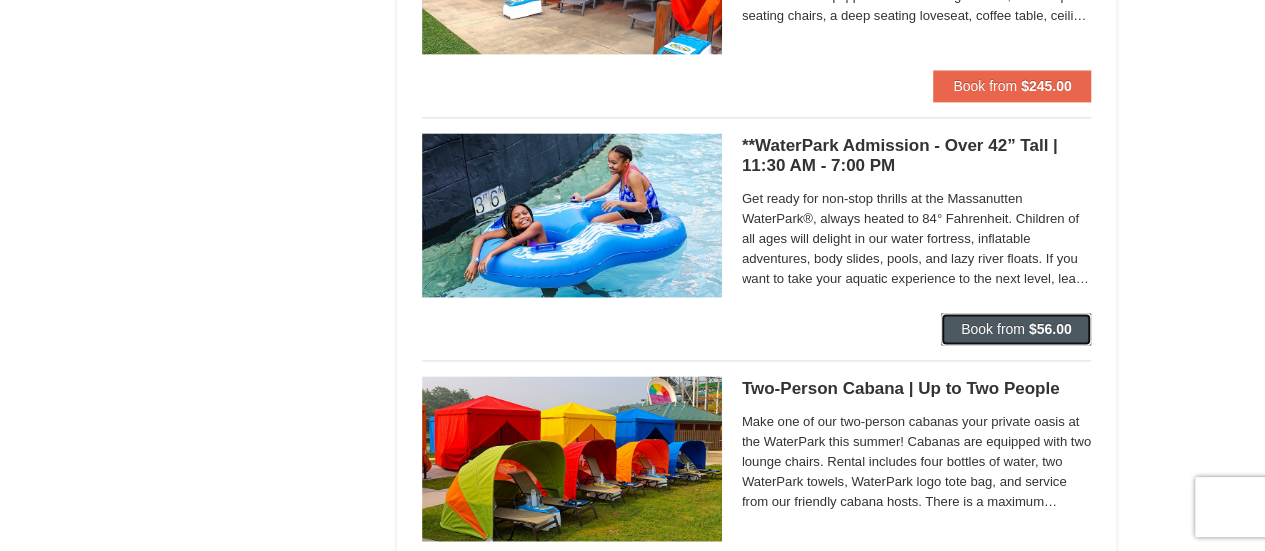 click on "Book from   $56.00" at bounding box center [1016, 329] 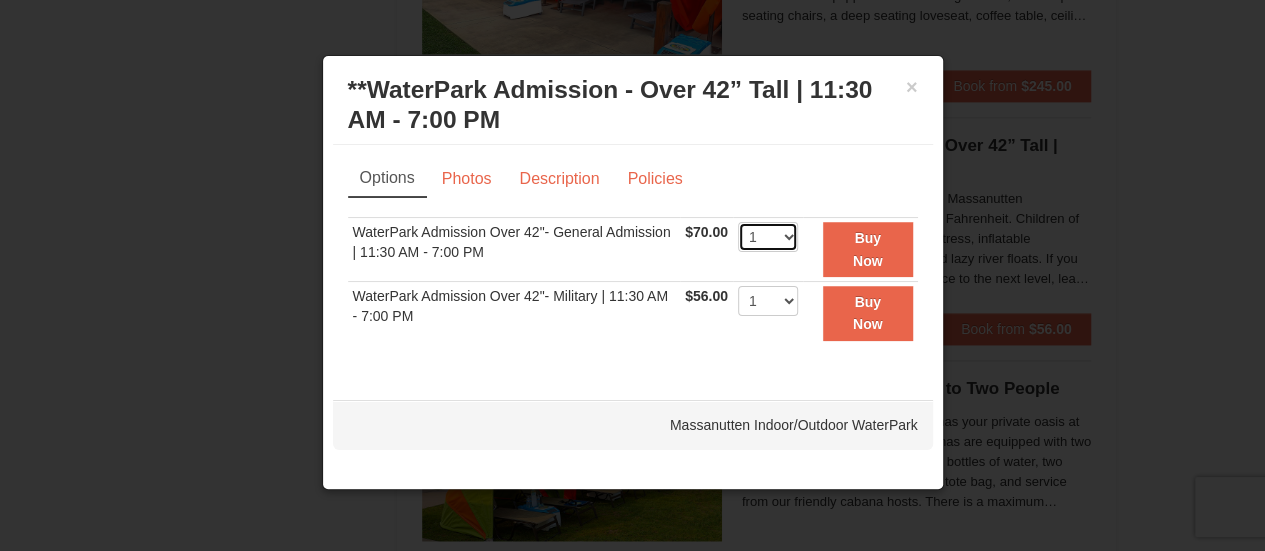 click on "1
2
3
4
5
6
7
8
9
10
11
12
13
14
15
16
17
18
19
20
21 22" at bounding box center [768, 237] 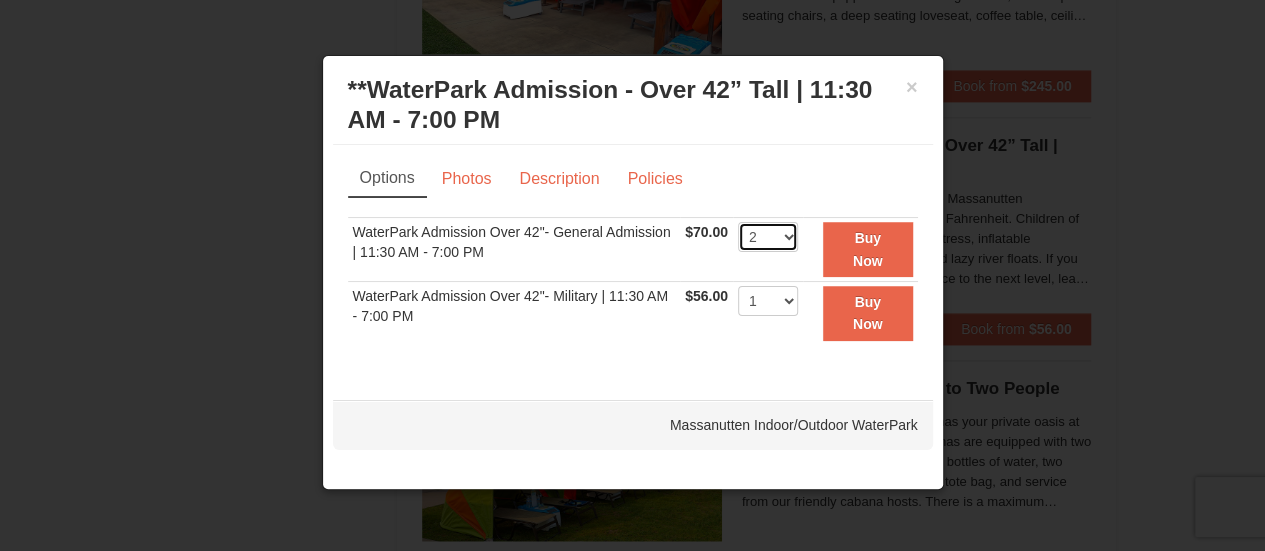 click on "1
2
3
4
5
6
7
8
9
10
11
12
13
14
15
16
17
18
19
20
21 22" at bounding box center (768, 237) 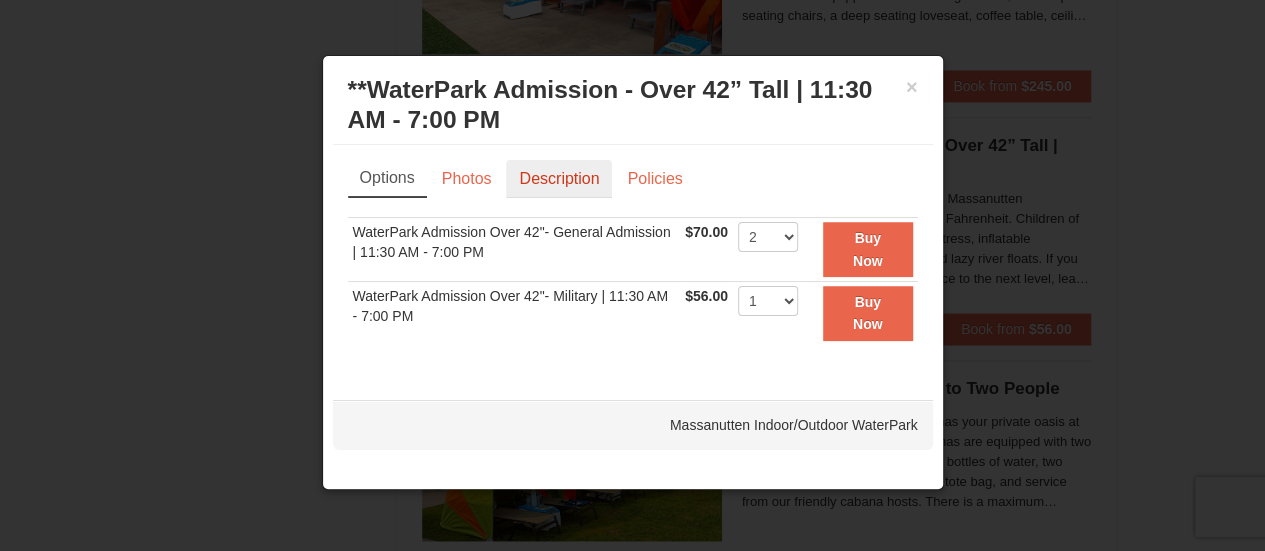 click on "Description" at bounding box center (559, 179) 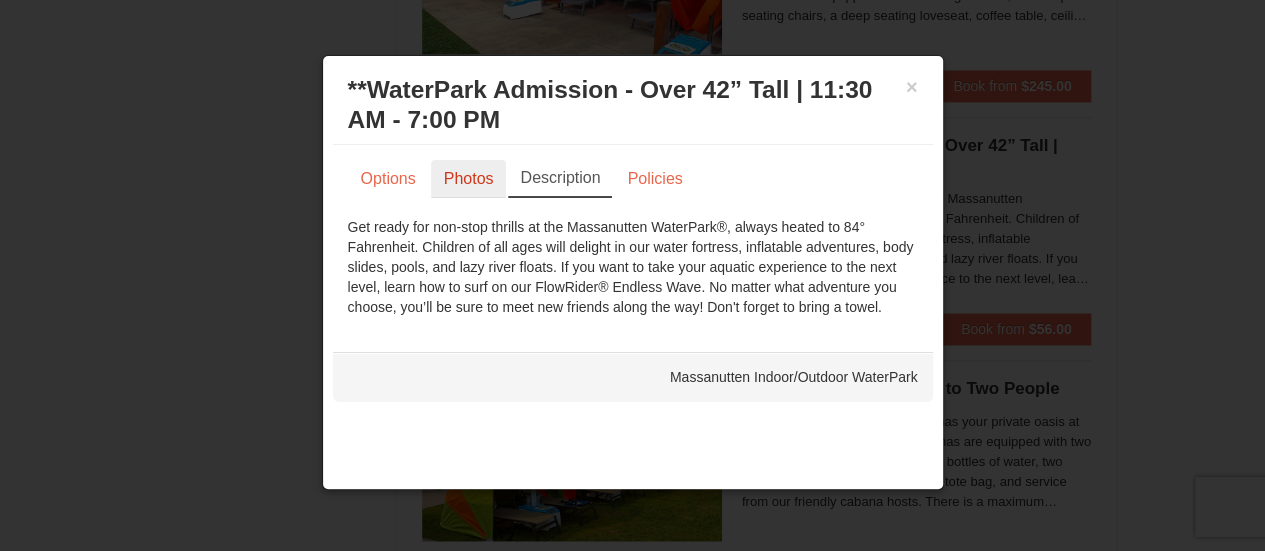 click on "Photos" at bounding box center [469, 179] 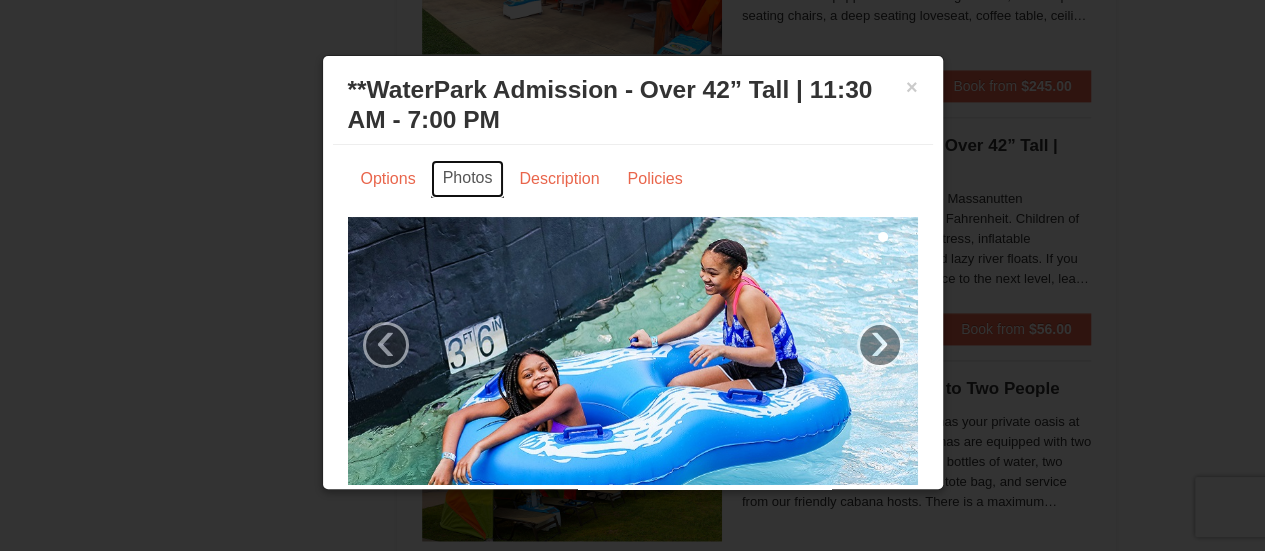 scroll, scrollTop: 62, scrollLeft: 0, axis: vertical 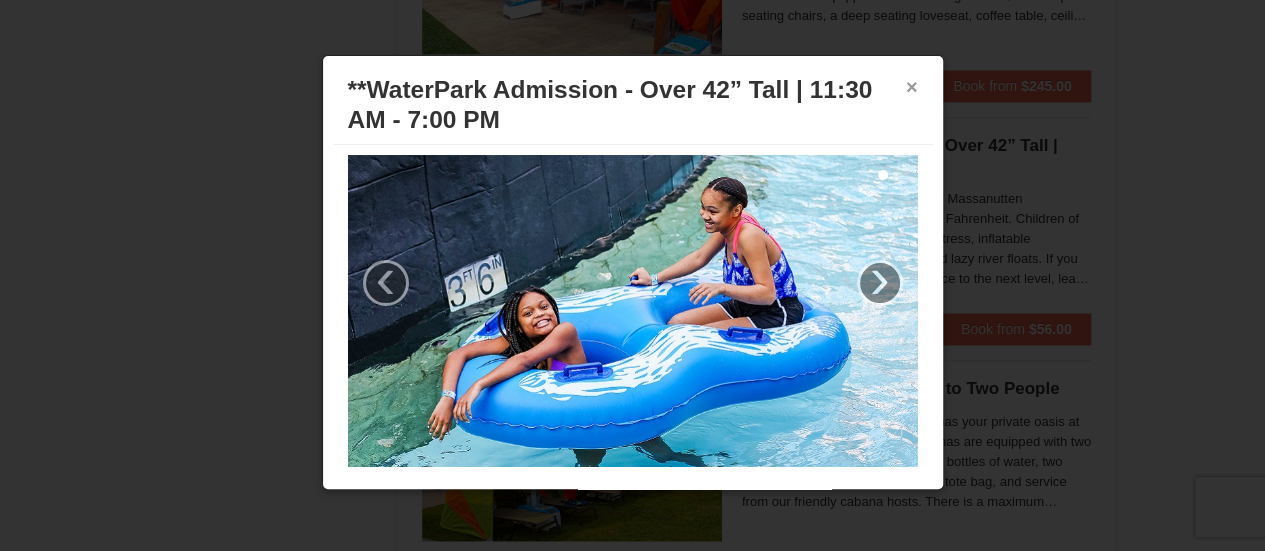 click on "×" at bounding box center (912, 87) 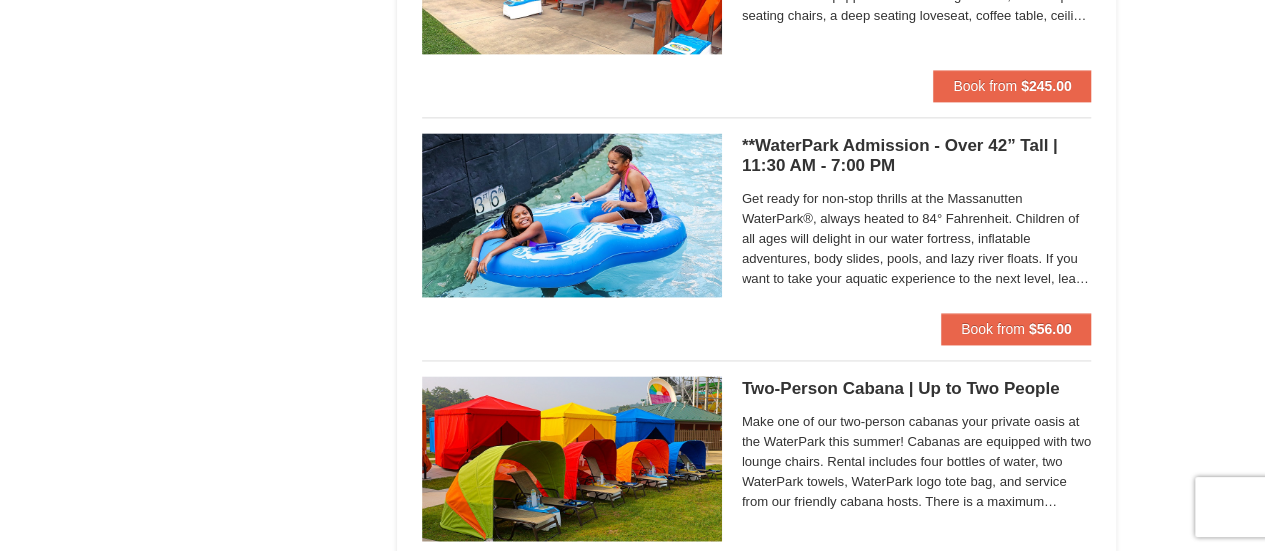 drag, startPoint x: 1148, startPoint y: 193, endPoint x: 1157, endPoint y: 203, distance: 13.453624 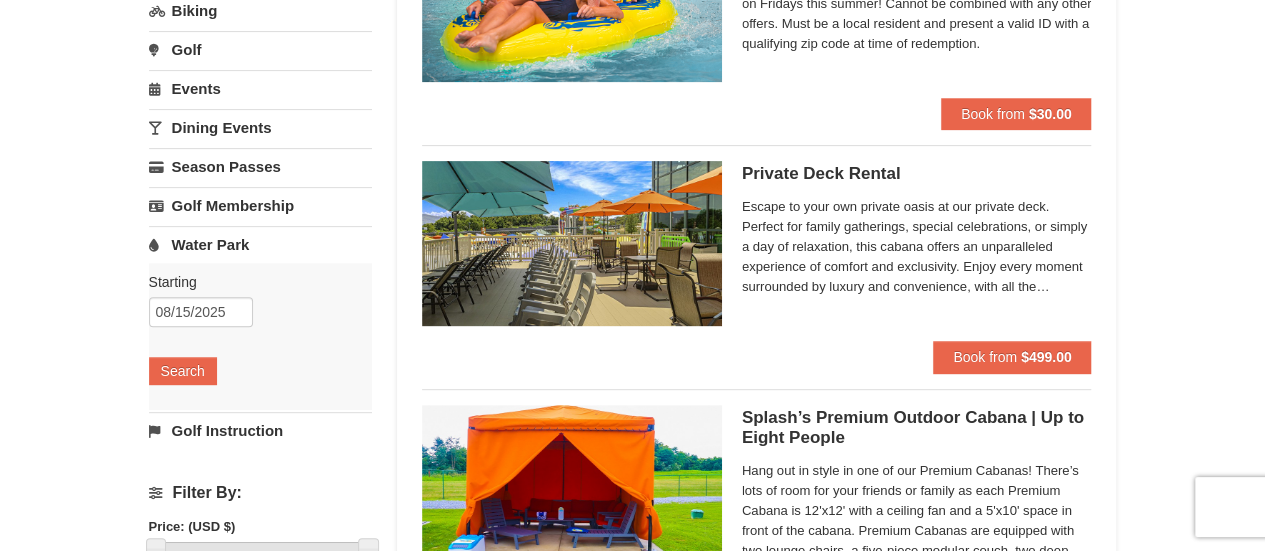 scroll, scrollTop: 0, scrollLeft: 0, axis: both 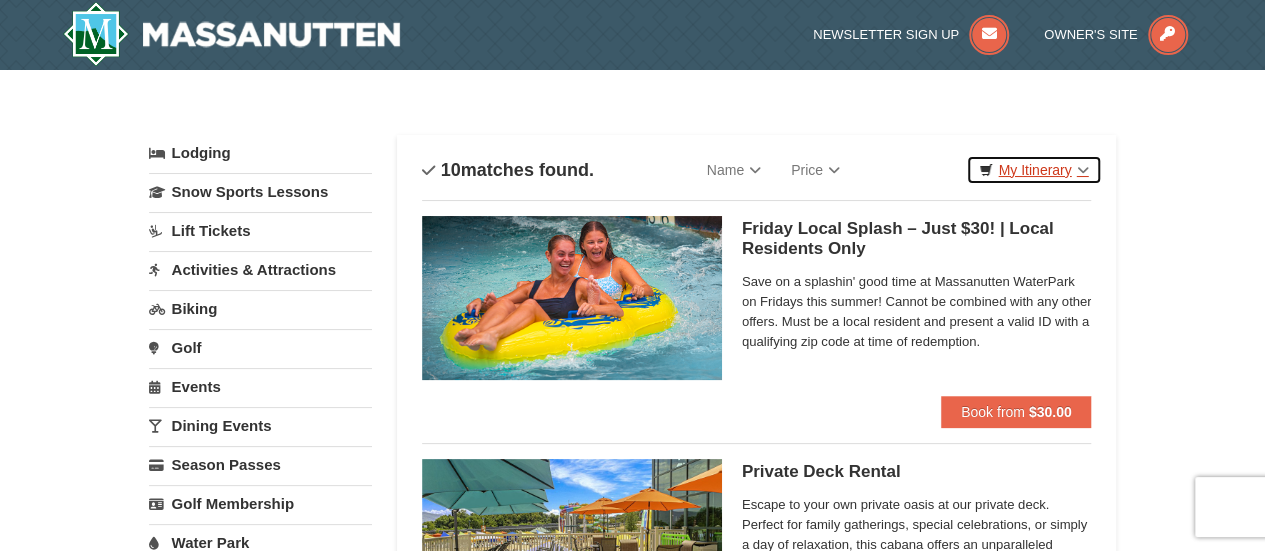 click on "My Itinerary" at bounding box center [1033, 170] 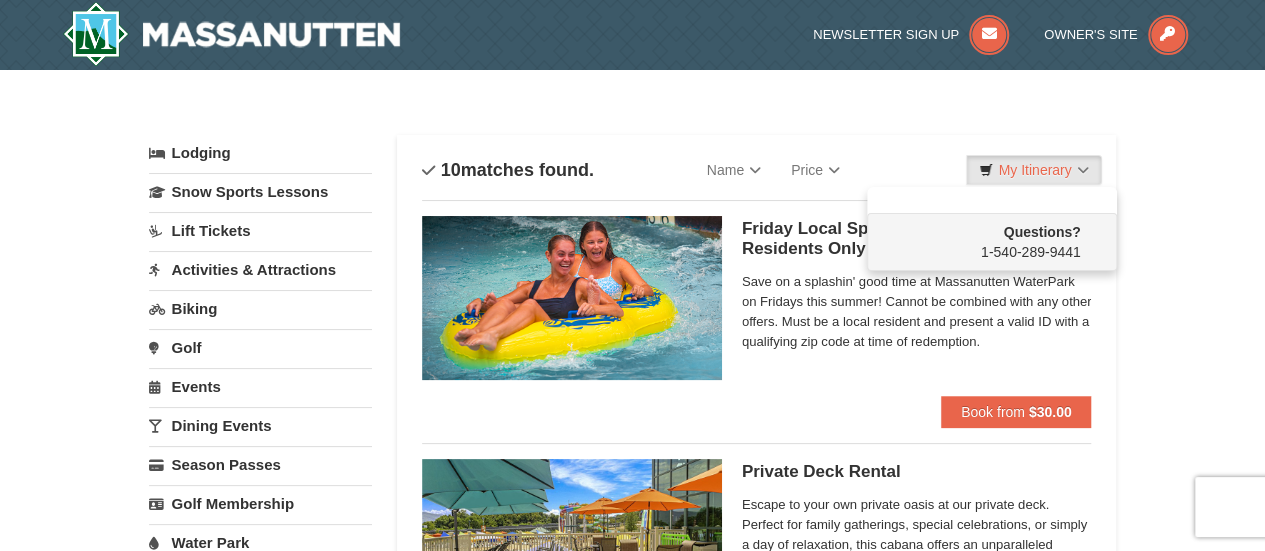 click on "Categories
List
Filter
My Itinerary
Questions?  1-540-289-9441" at bounding box center (633, 125) 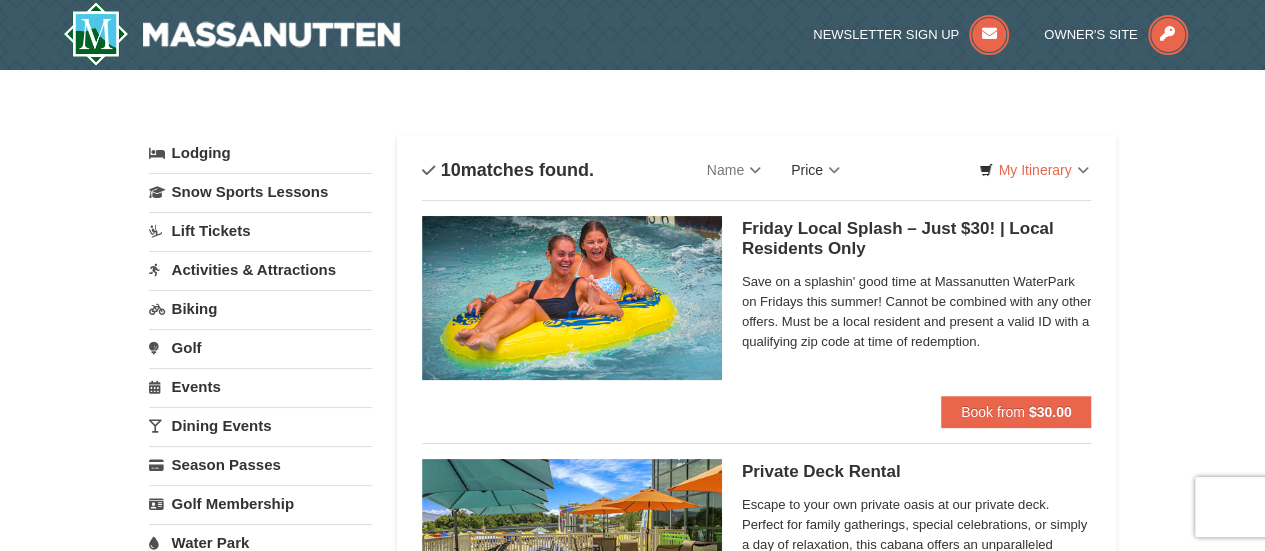 drag, startPoint x: 832, startPoint y: 163, endPoint x: 804, endPoint y: 173, distance: 29.732138 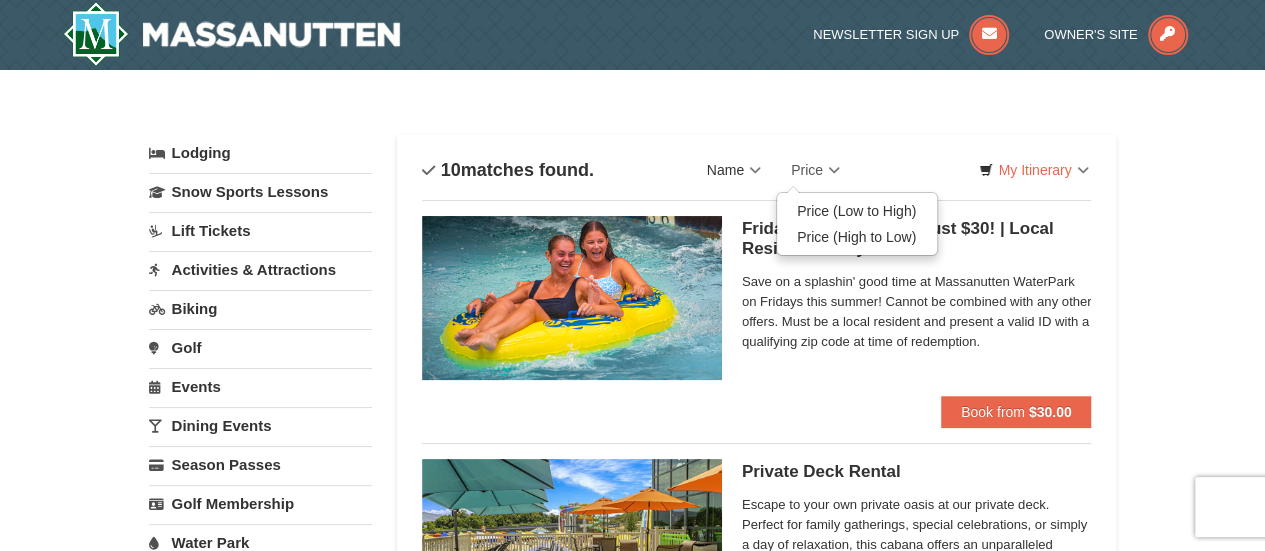 click on "Name" at bounding box center (734, 170) 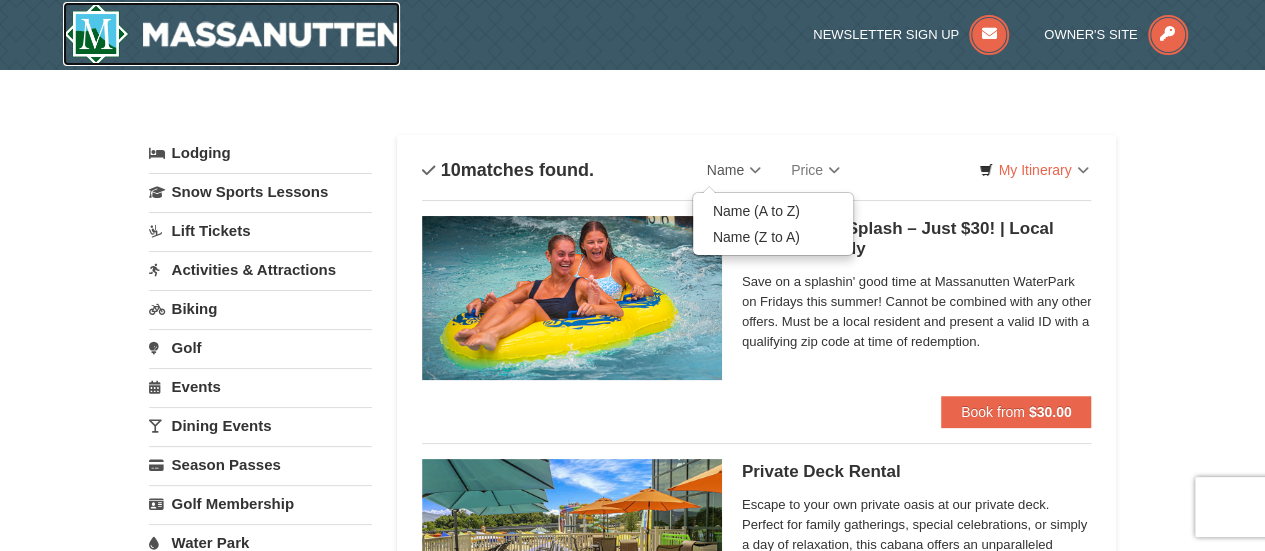 click at bounding box center (232, 34) 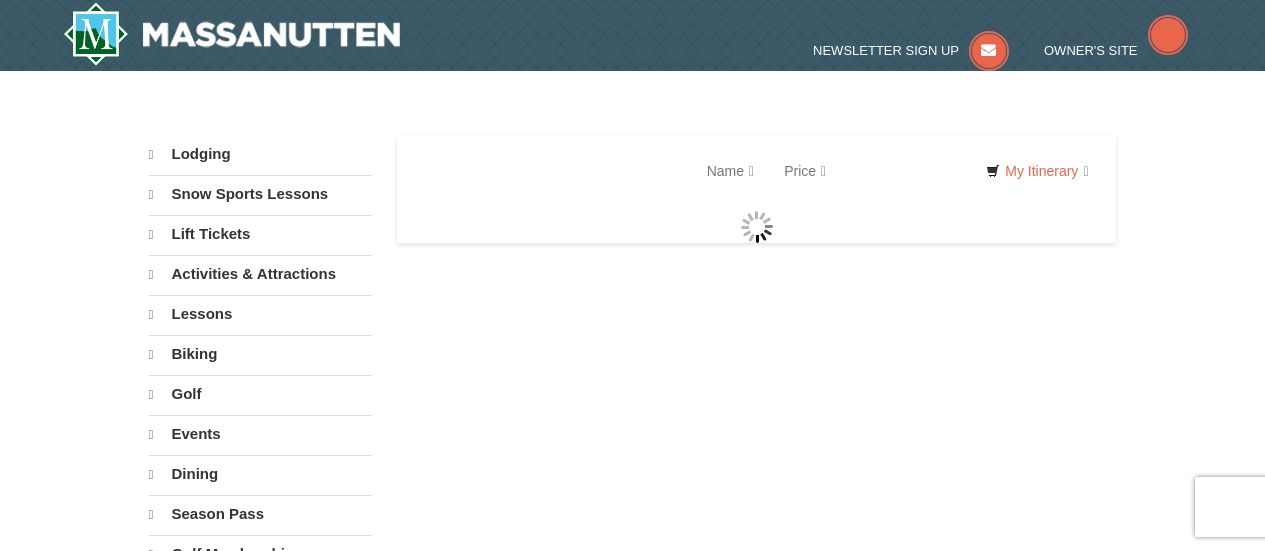 scroll, scrollTop: 0, scrollLeft: 0, axis: both 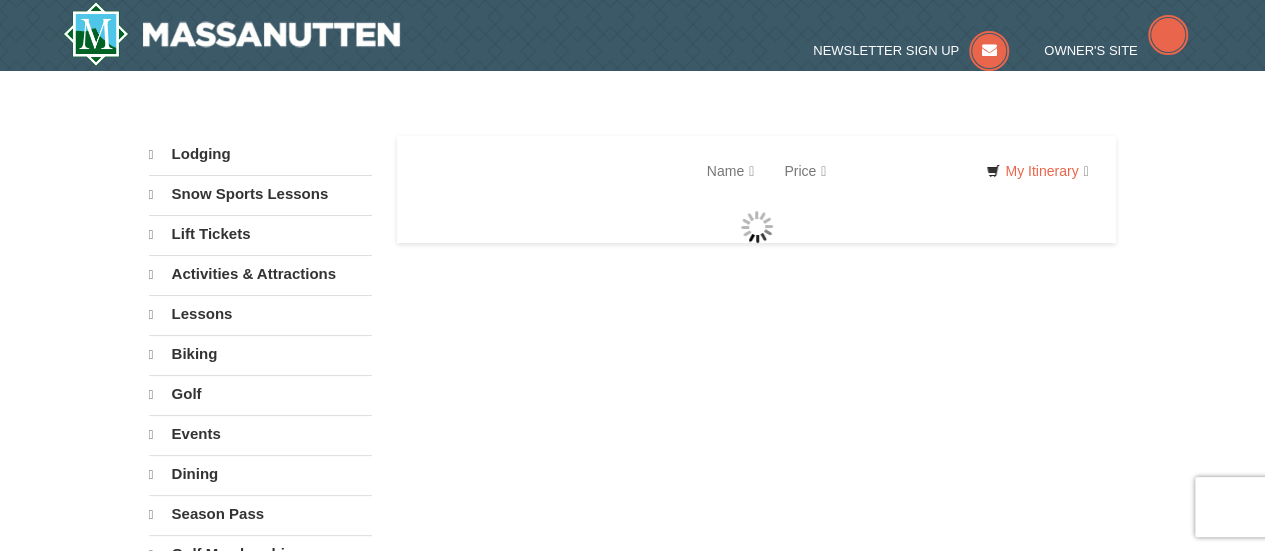 select on "8" 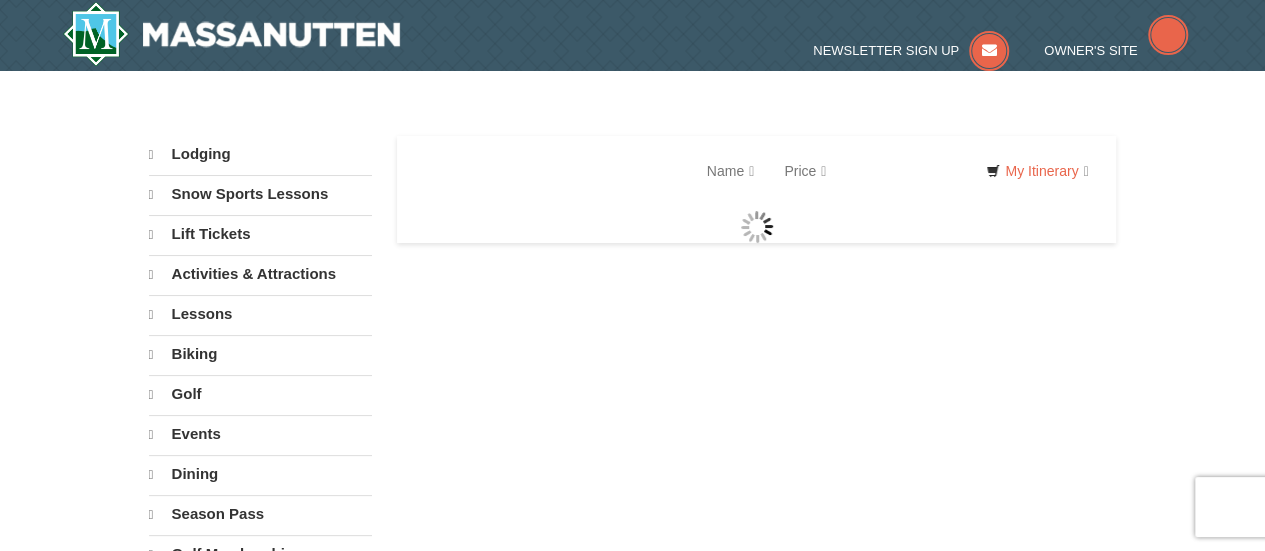 select on "8" 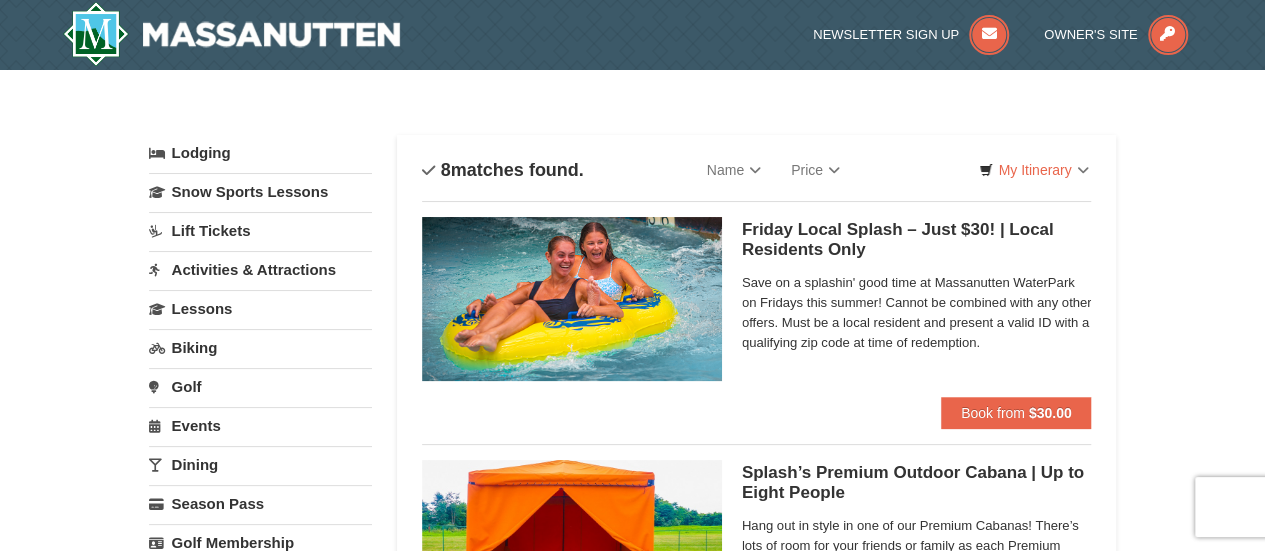 scroll, scrollTop: 0, scrollLeft: 0, axis: both 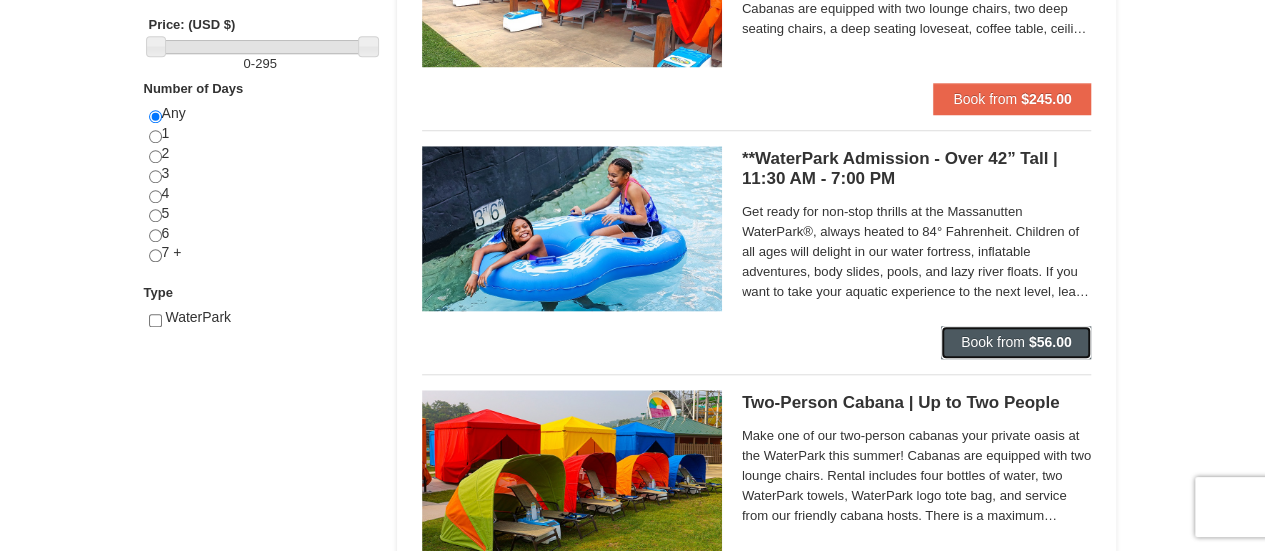 click on "Book from   $56.00" at bounding box center (1016, 342) 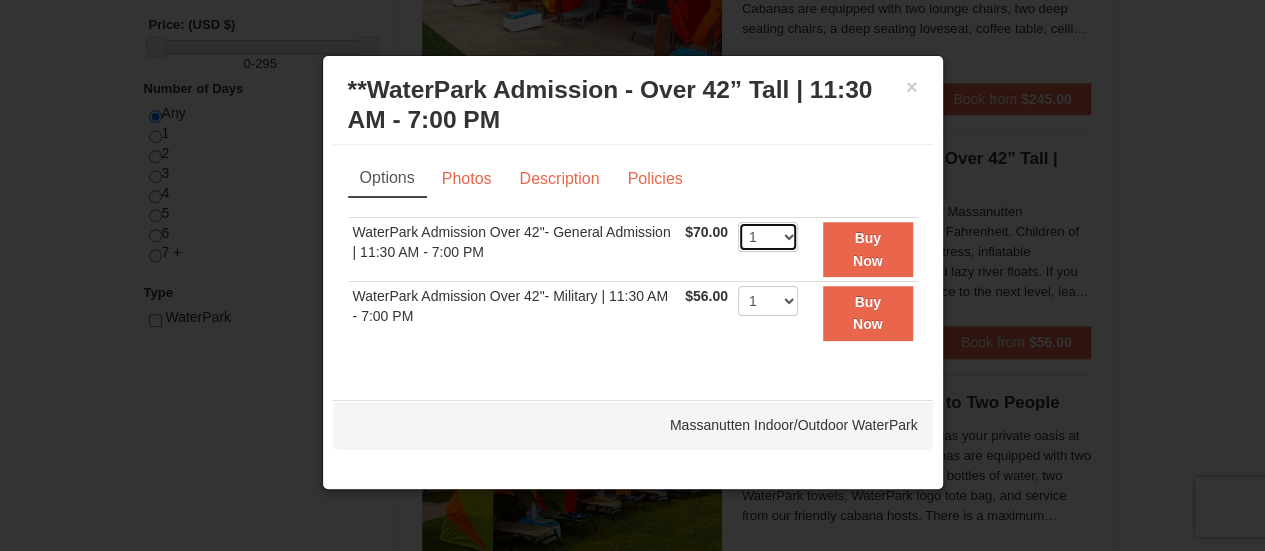 click on "1
2
3
4
5
6
7
8
9
10
11
12
13
14
15
16
17
18
19
20
21 22" at bounding box center [768, 237] 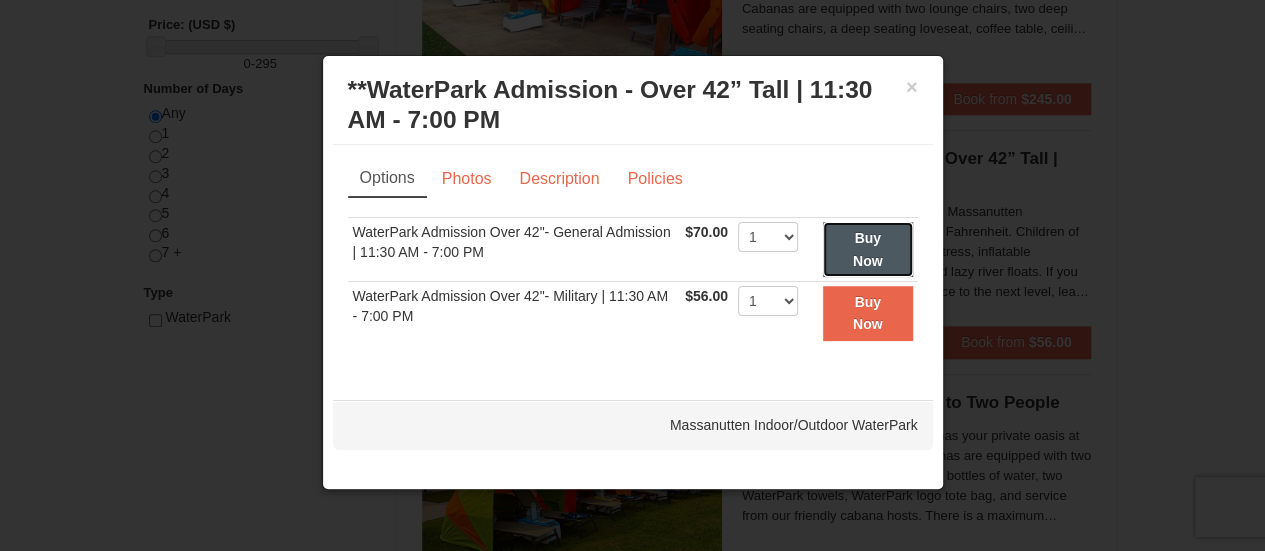 click on "Buy Now" at bounding box center (868, 249) 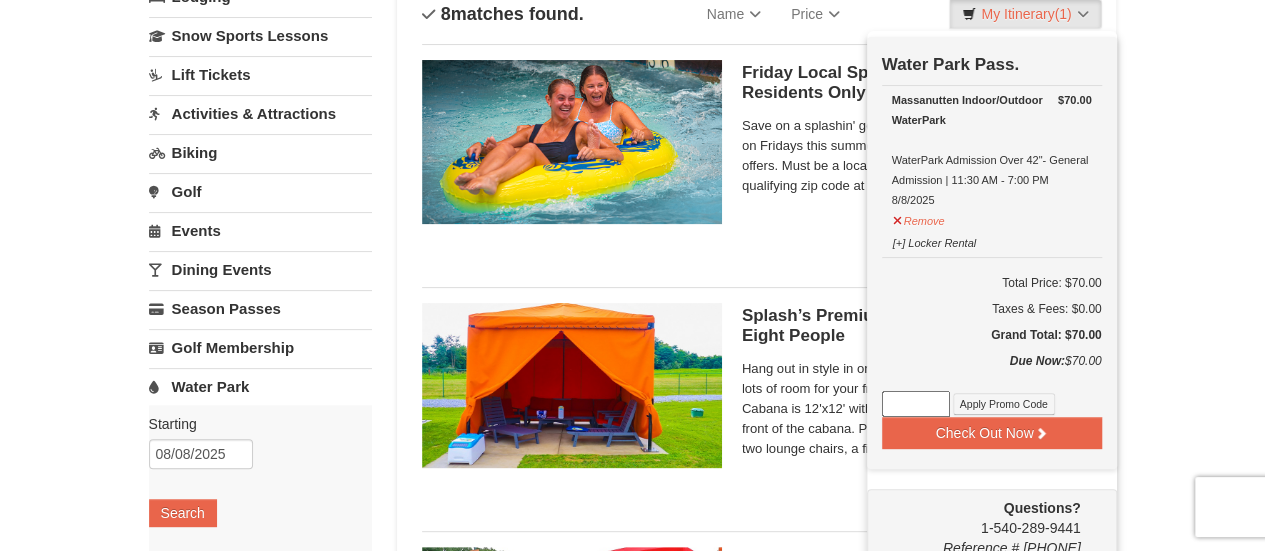 scroll, scrollTop: 0, scrollLeft: 0, axis: both 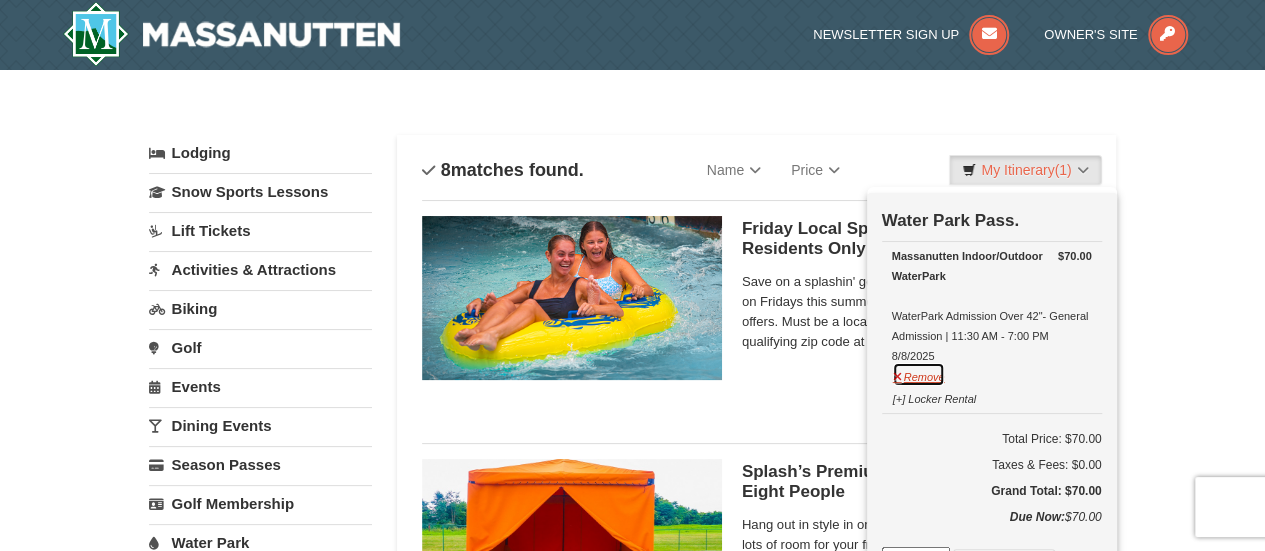 click on "Remove" at bounding box center [919, 374] 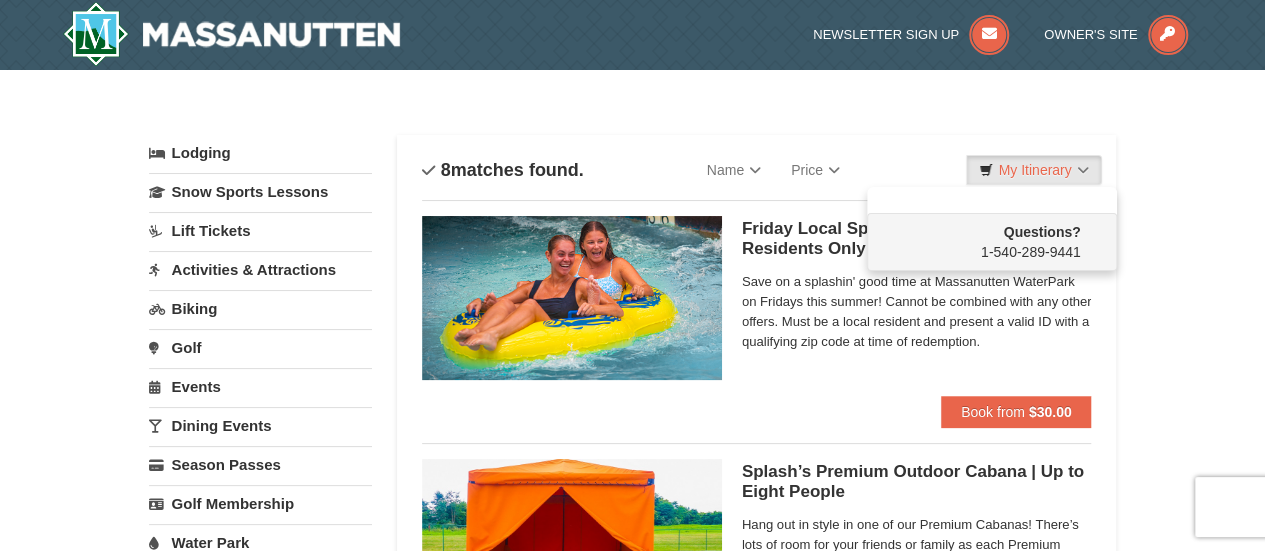 click on "×
Categories
List
Filter
My Itinerary
Questions?  [PHONE]
Lodging
Arrival Please format dates MM/DD/YYYY Please format dates MM/DD/YYYY
[DATE]
Departure Please format dates MM/DD/YYYY Please format dates MM/DD/YYYY
[DATE]
2 0" at bounding box center [632, 1136] 